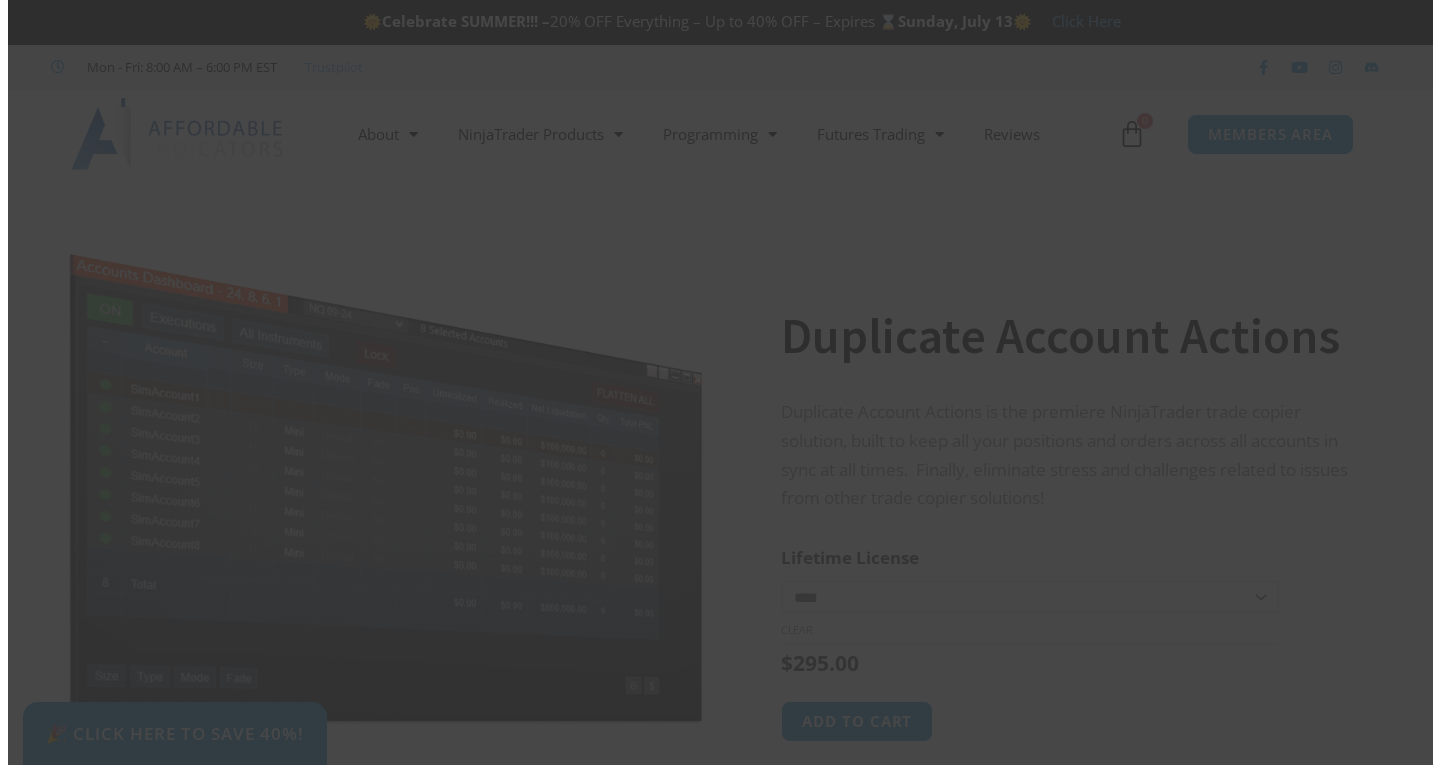 scroll, scrollTop: 0, scrollLeft: 0, axis: both 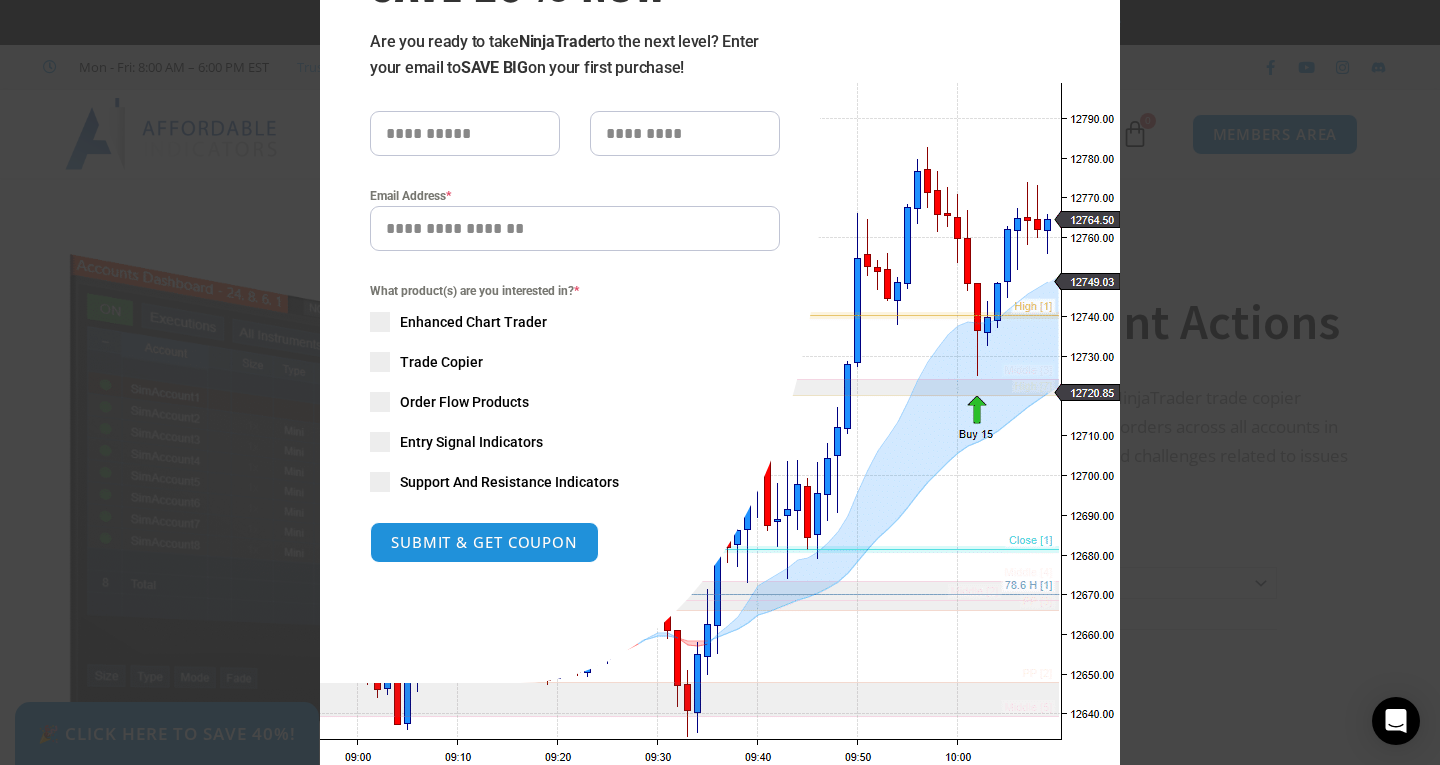 type 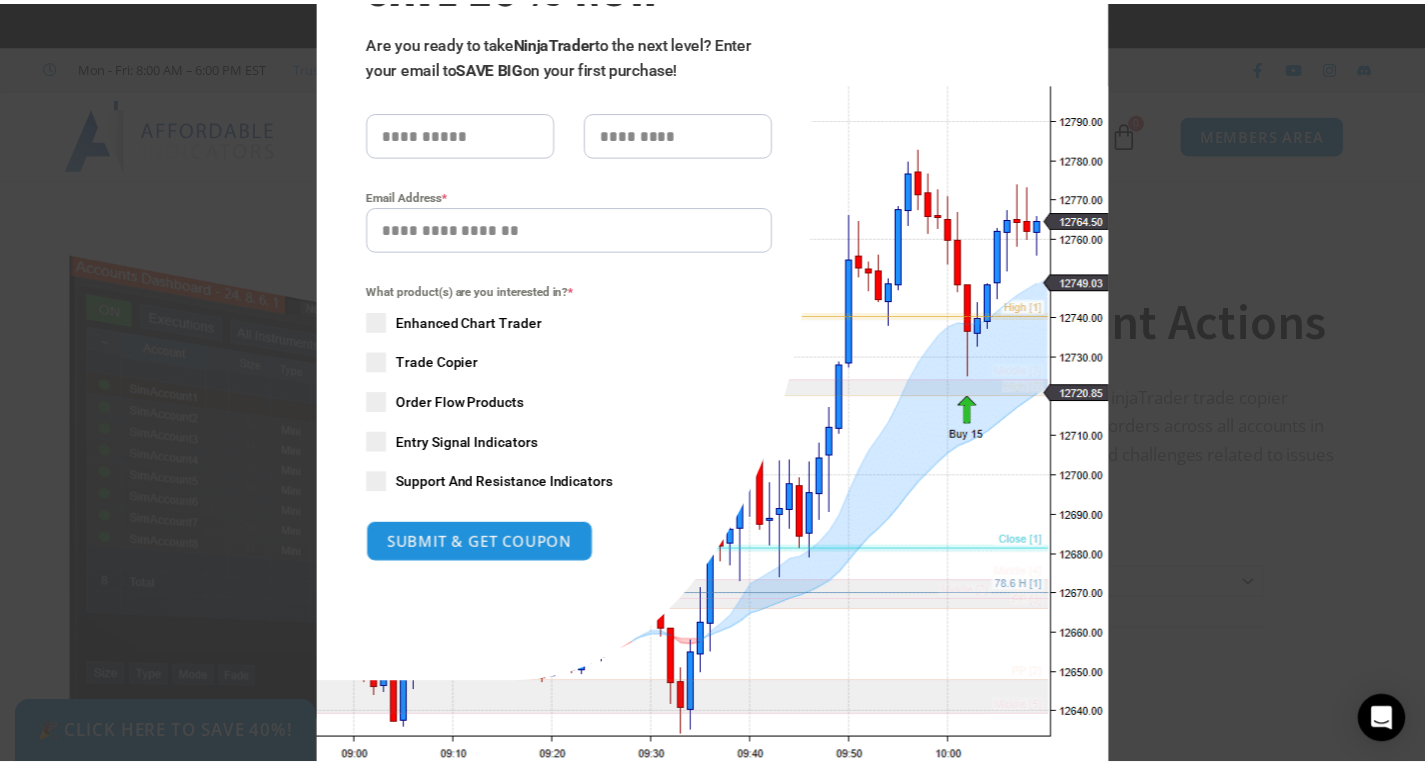 scroll, scrollTop: 216, scrollLeft: 0, axis: vertical 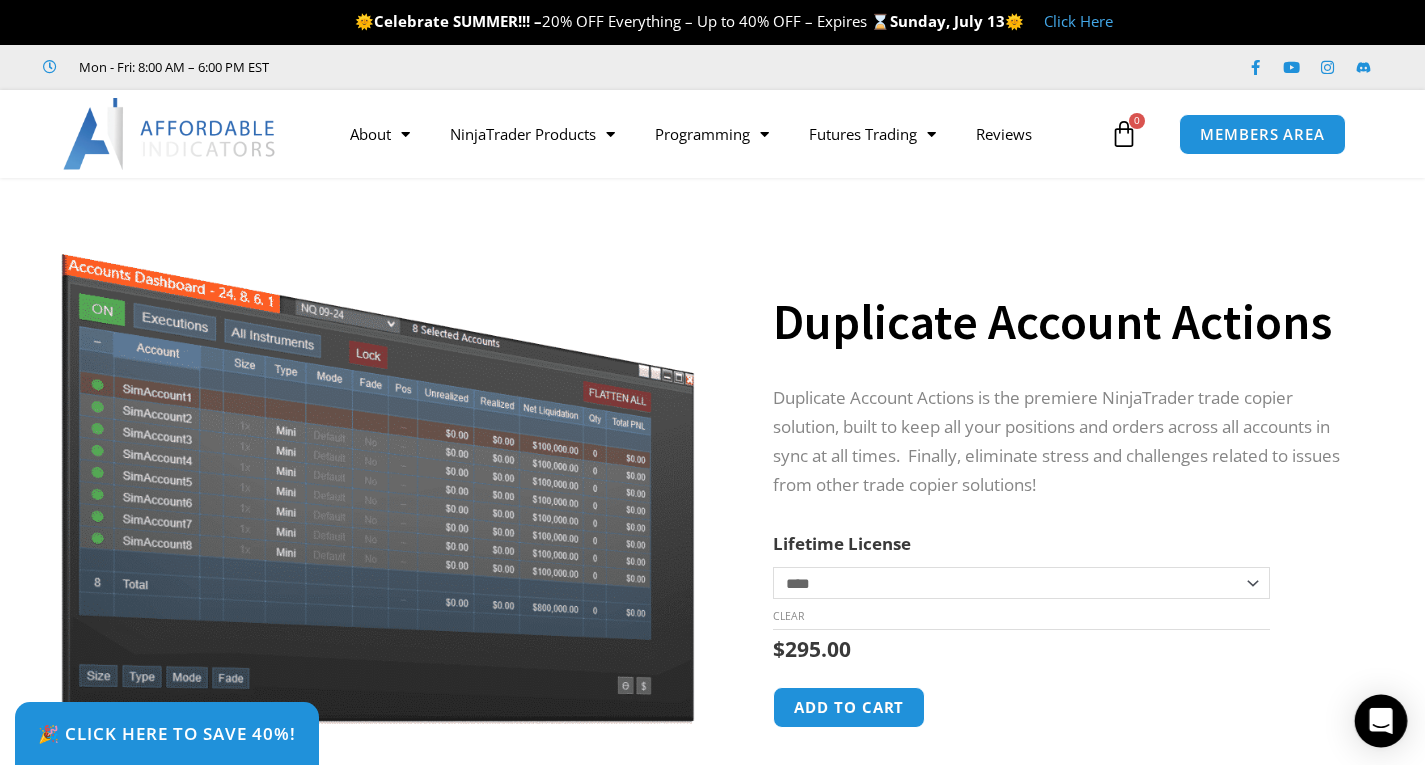 click at bounding box center [1381, 721] 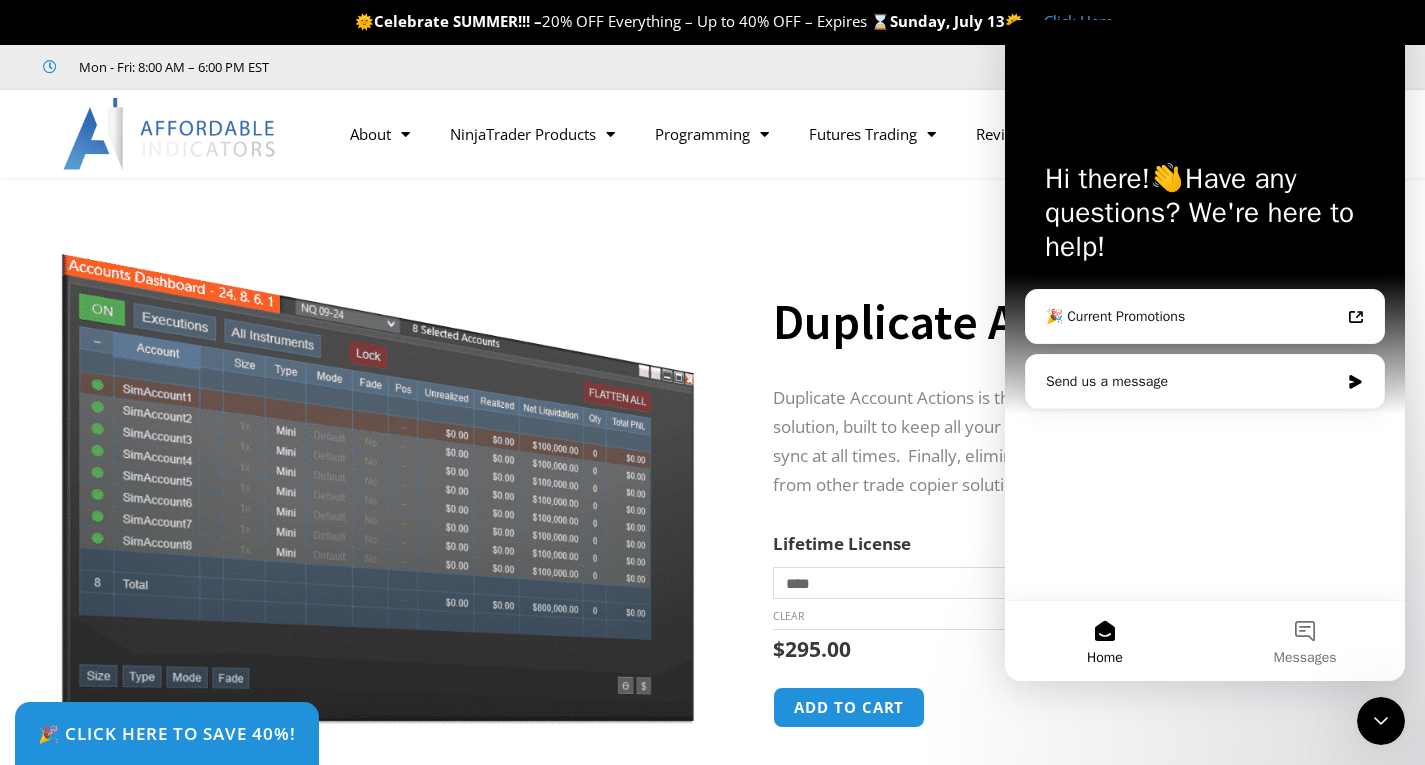 scroll, scrollTop: 0, scrollLeft: 0, axis: both 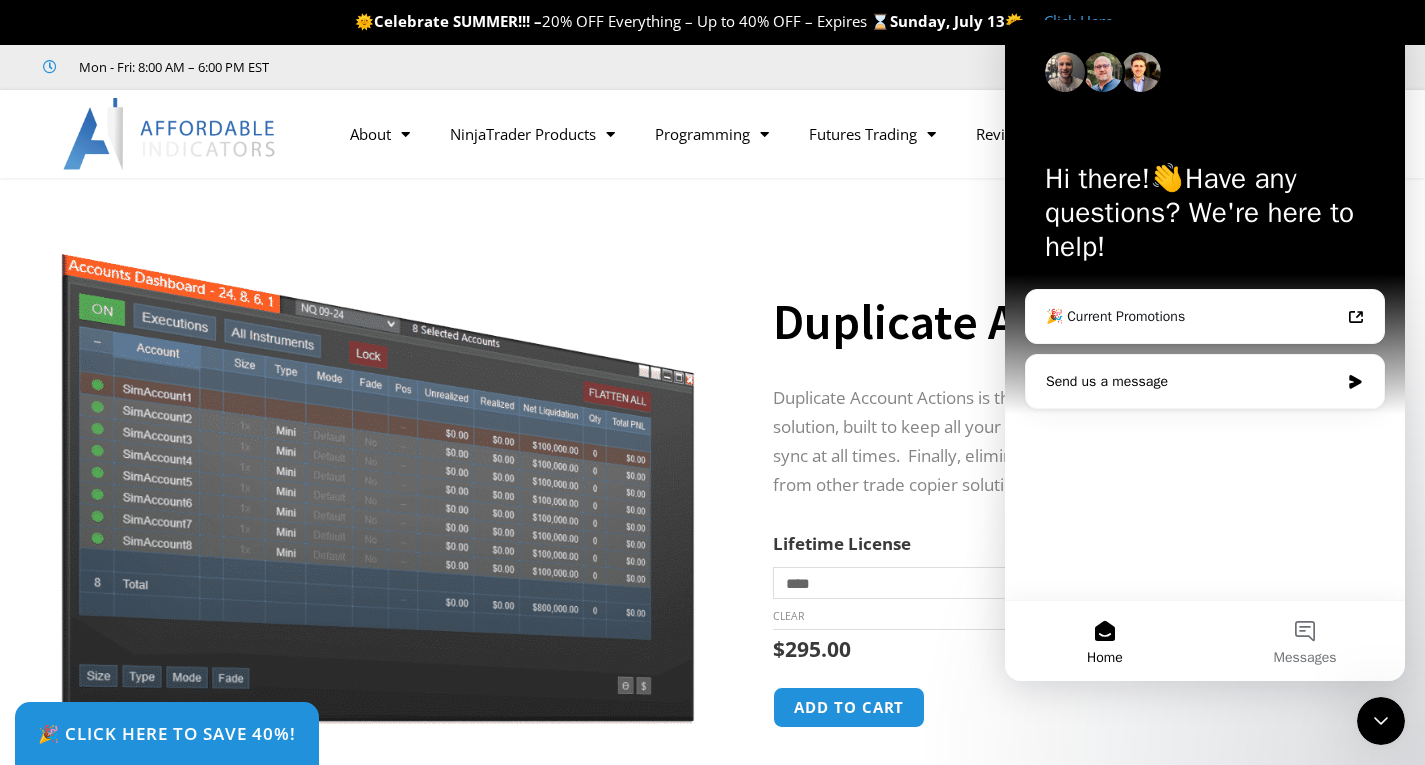 click on "Send us a message" at bounding box center [1192, 381] 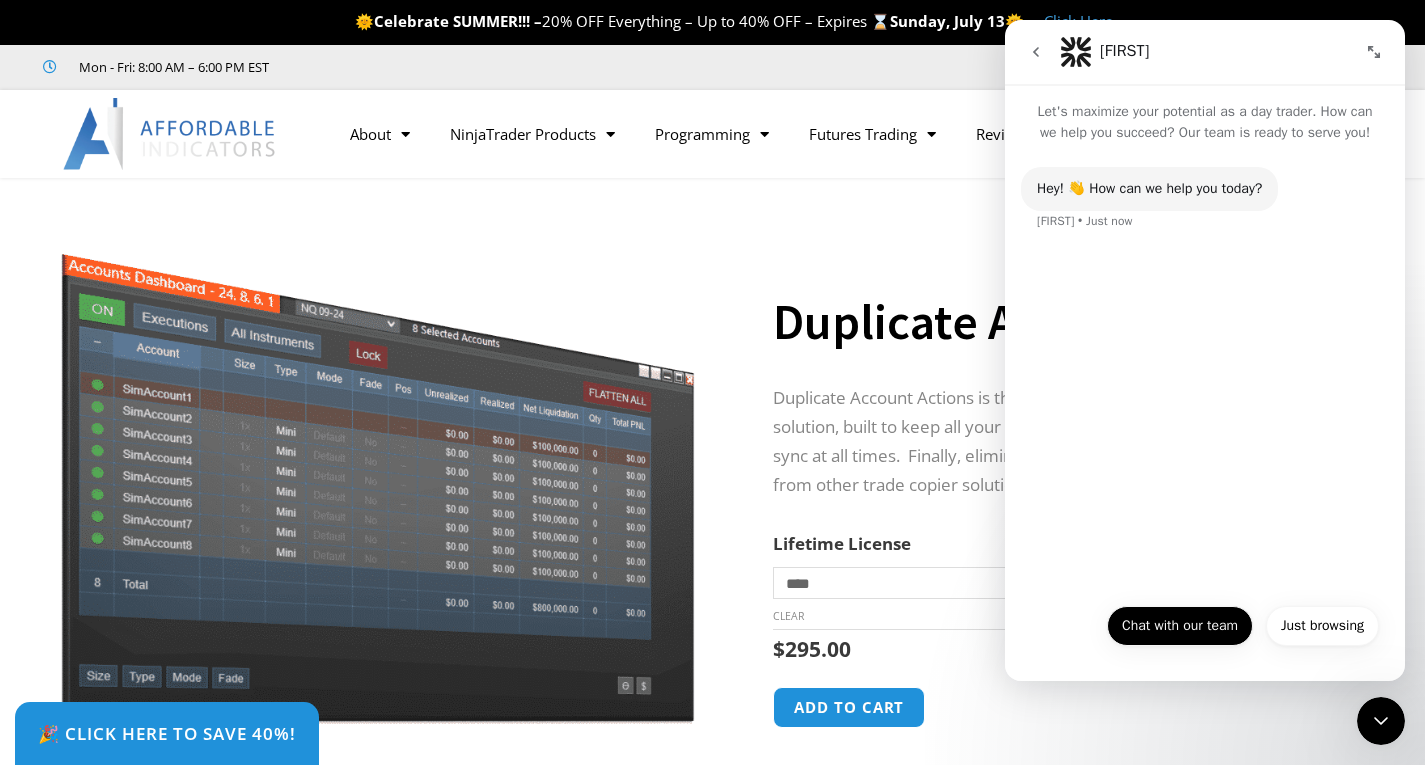 click on "Chat with our team" at bounding box center (1180, 626) 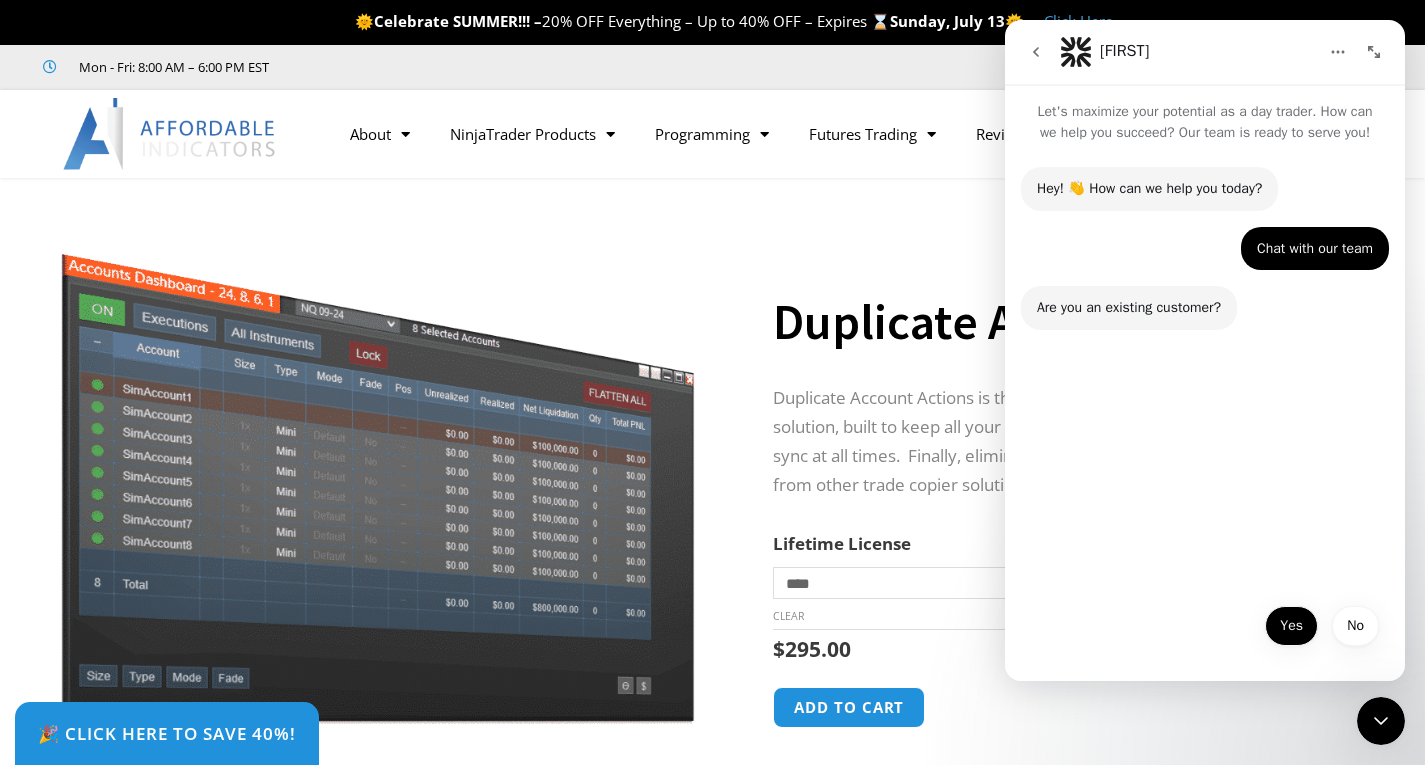 click on "Yes" at bounding box center (1291, 626) 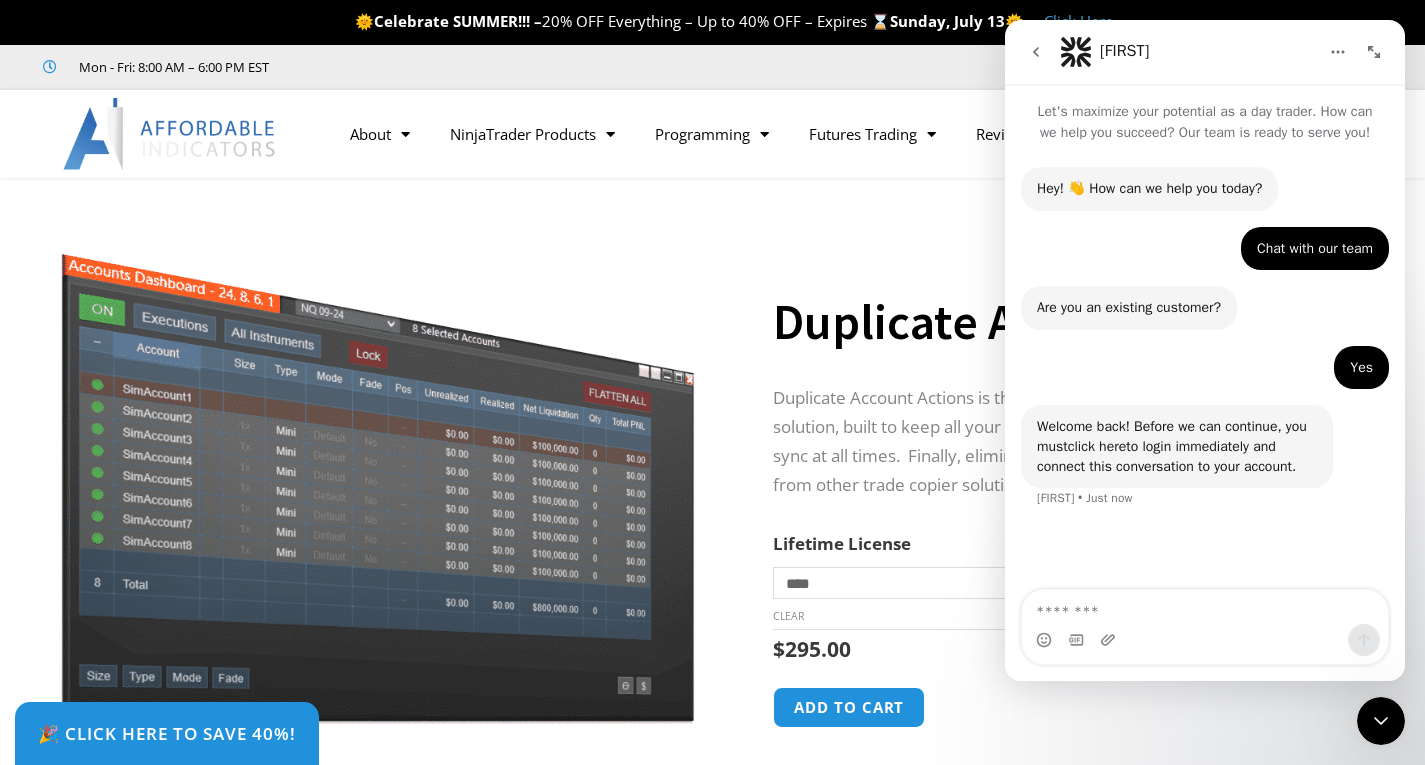 click on "click here" at bounding box center (1097, 446) 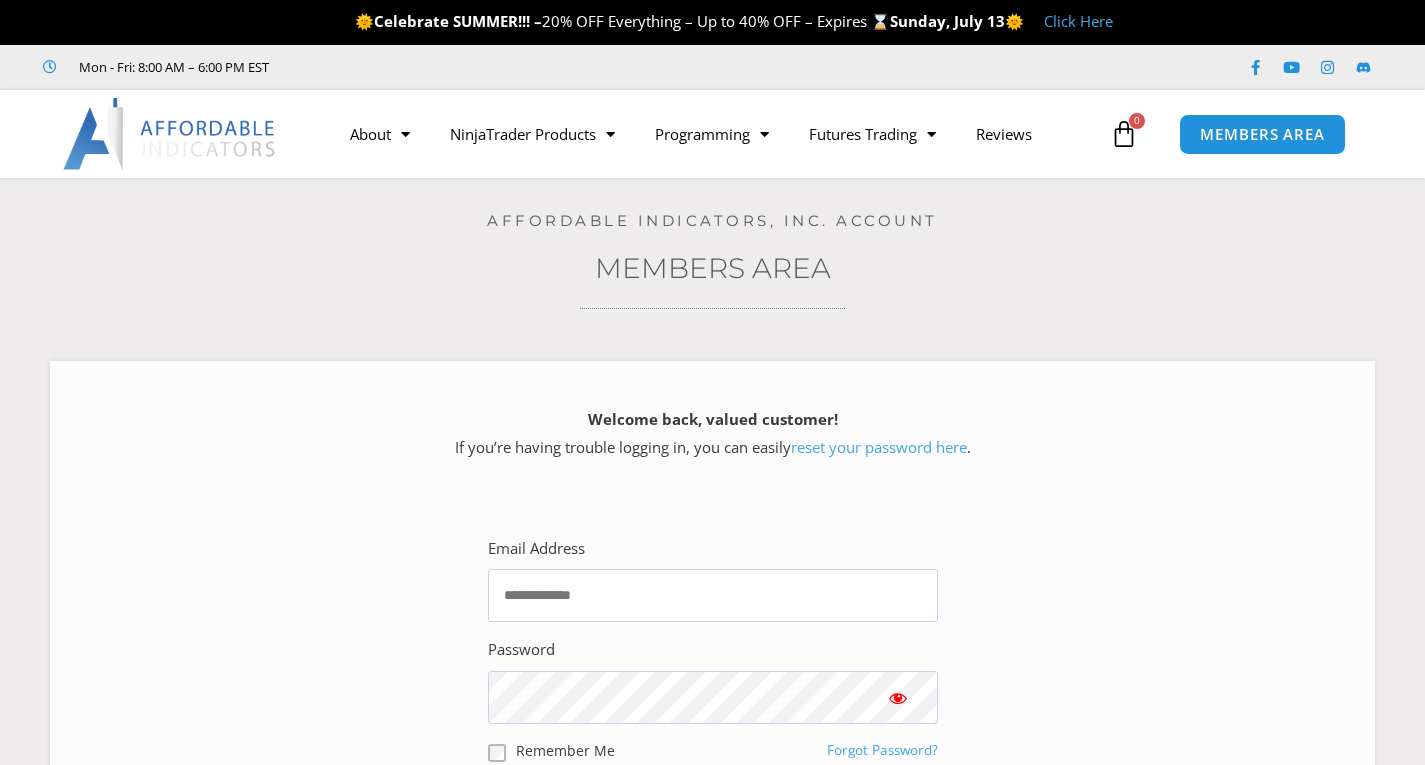 scroll, scrollTop: 0, scrollLeft: 0, axis: both 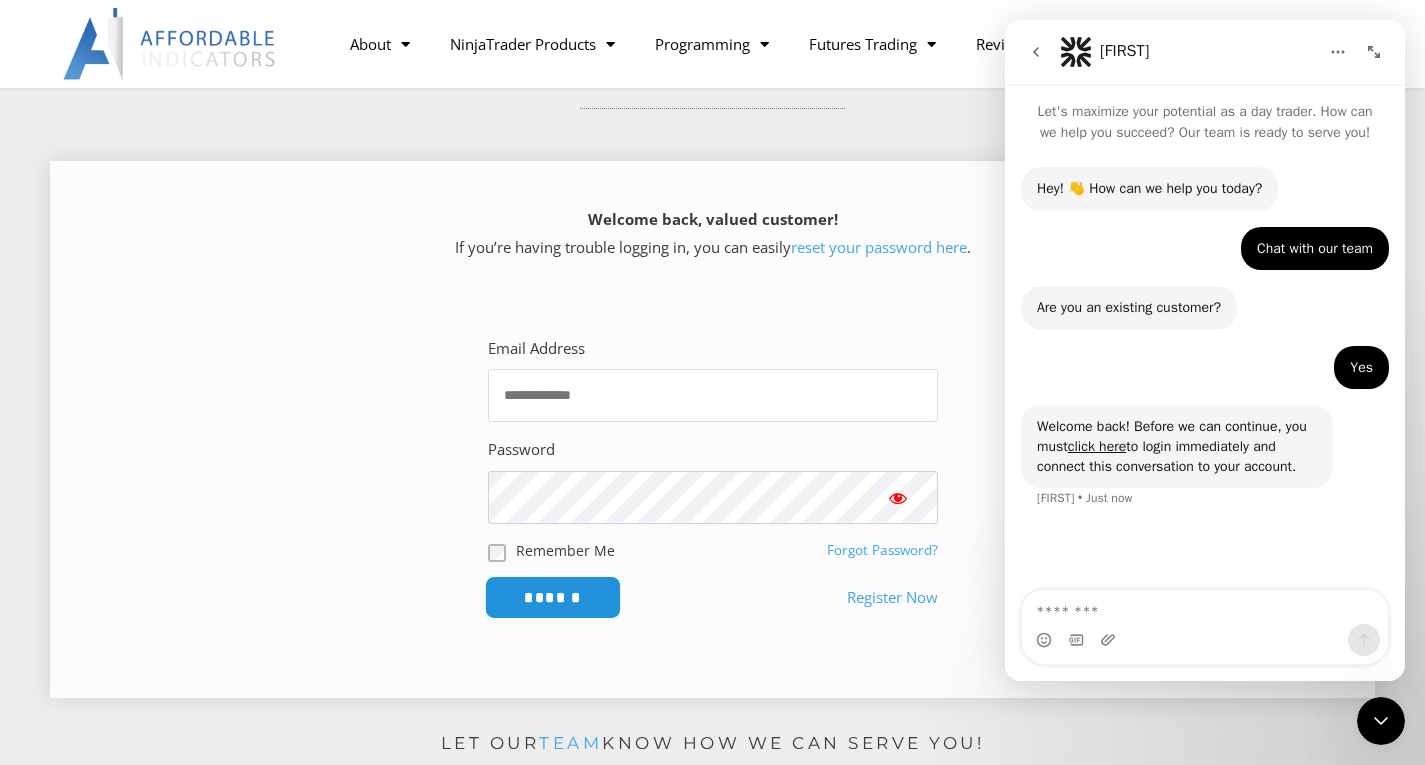 type on "**********" 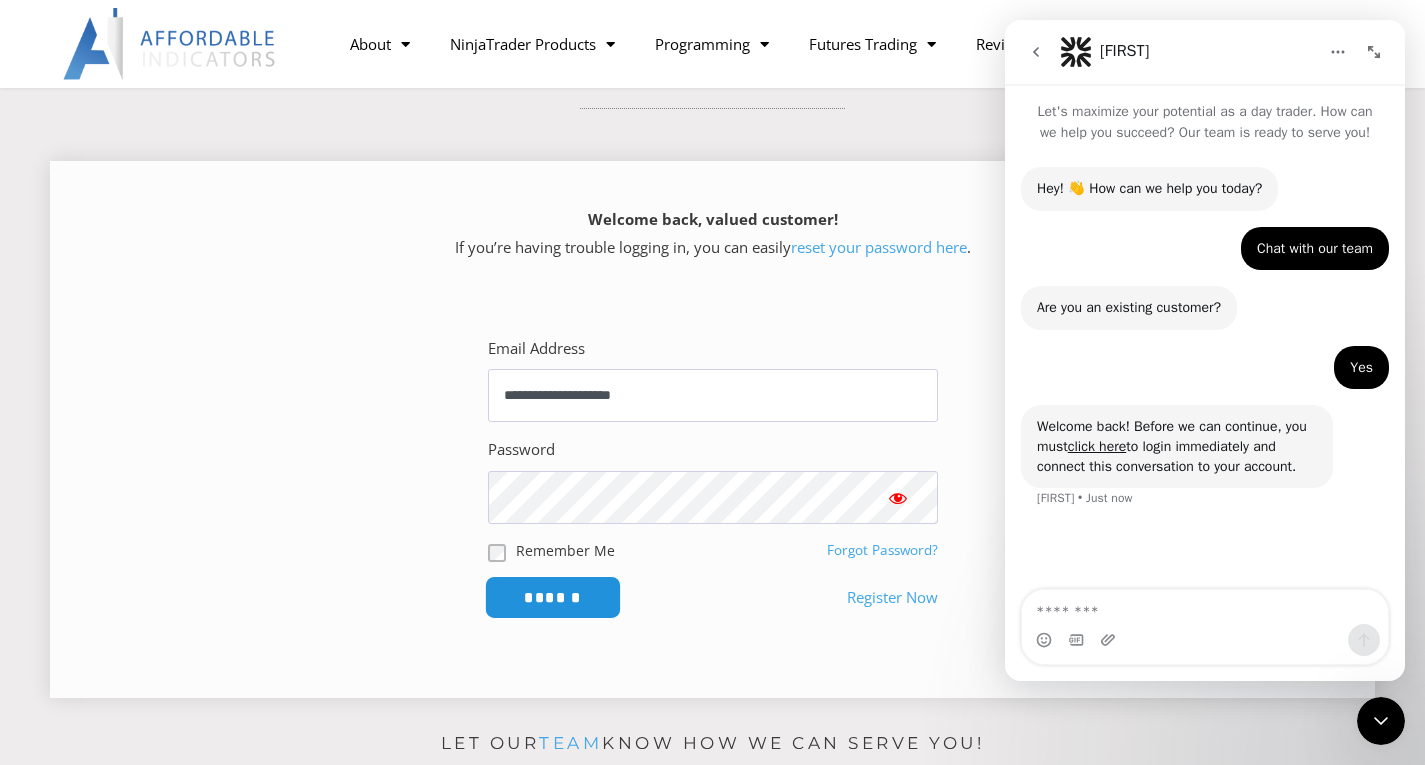 click on "******" at bounding box center (552, 597) 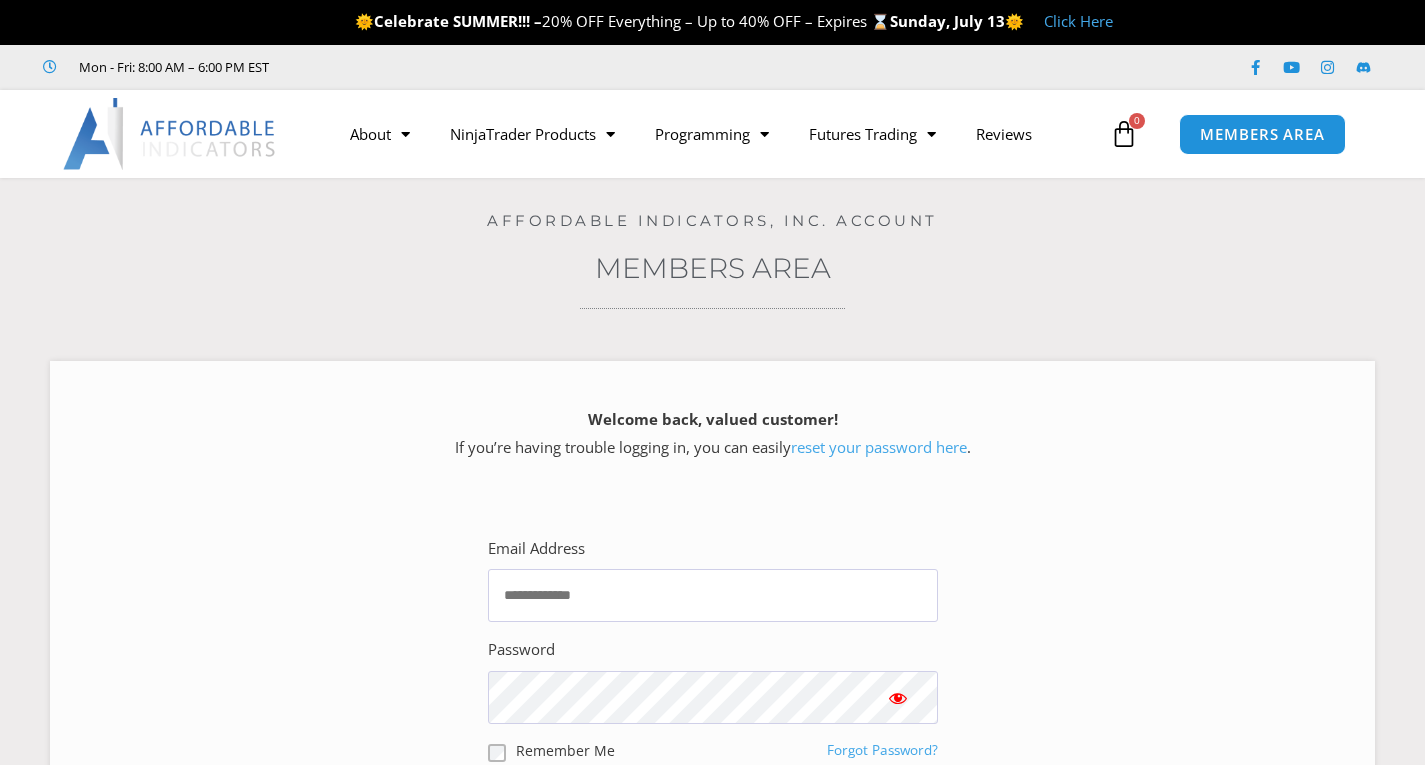 scroll, scrollTop: 0, scrollLeft: 0, axis: both 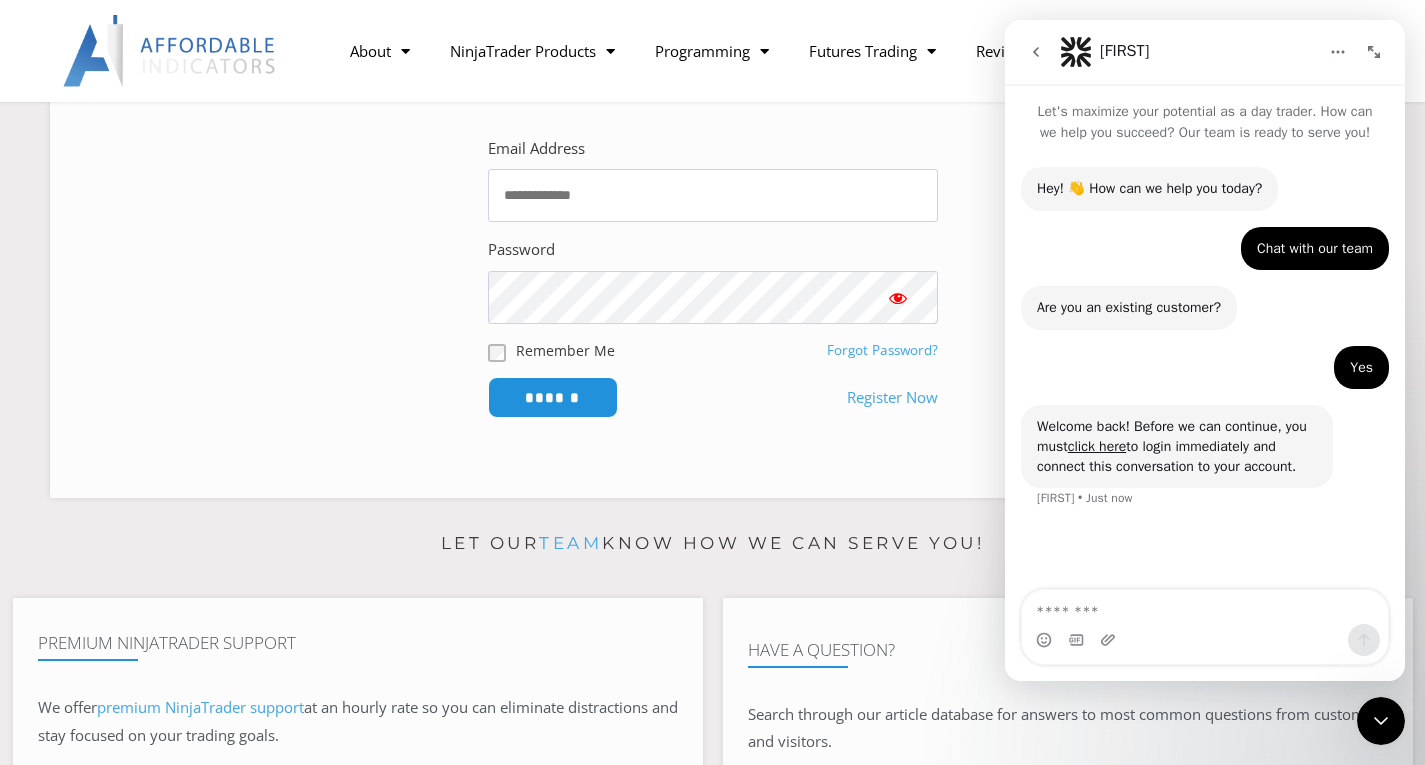 click 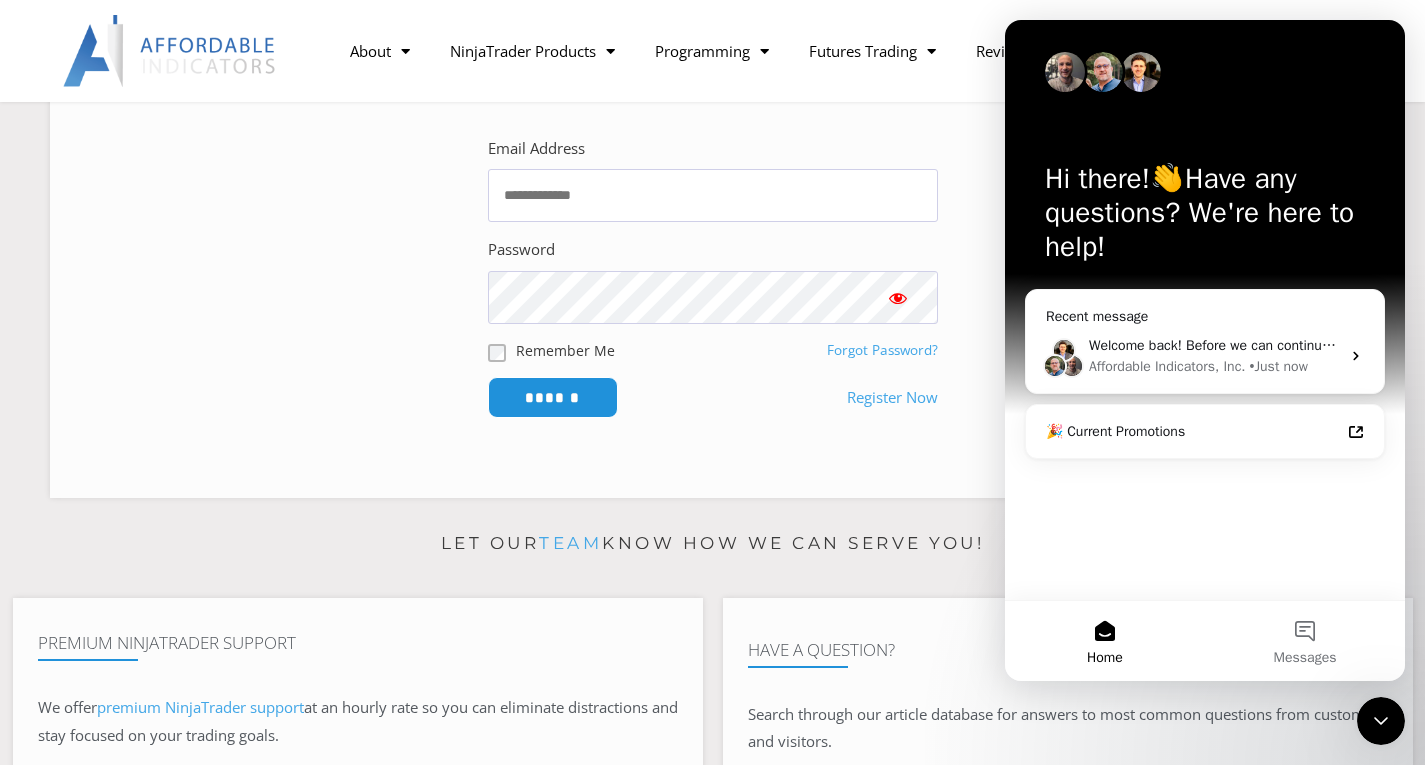 click on "Home" at bounding box center (1105, 641) 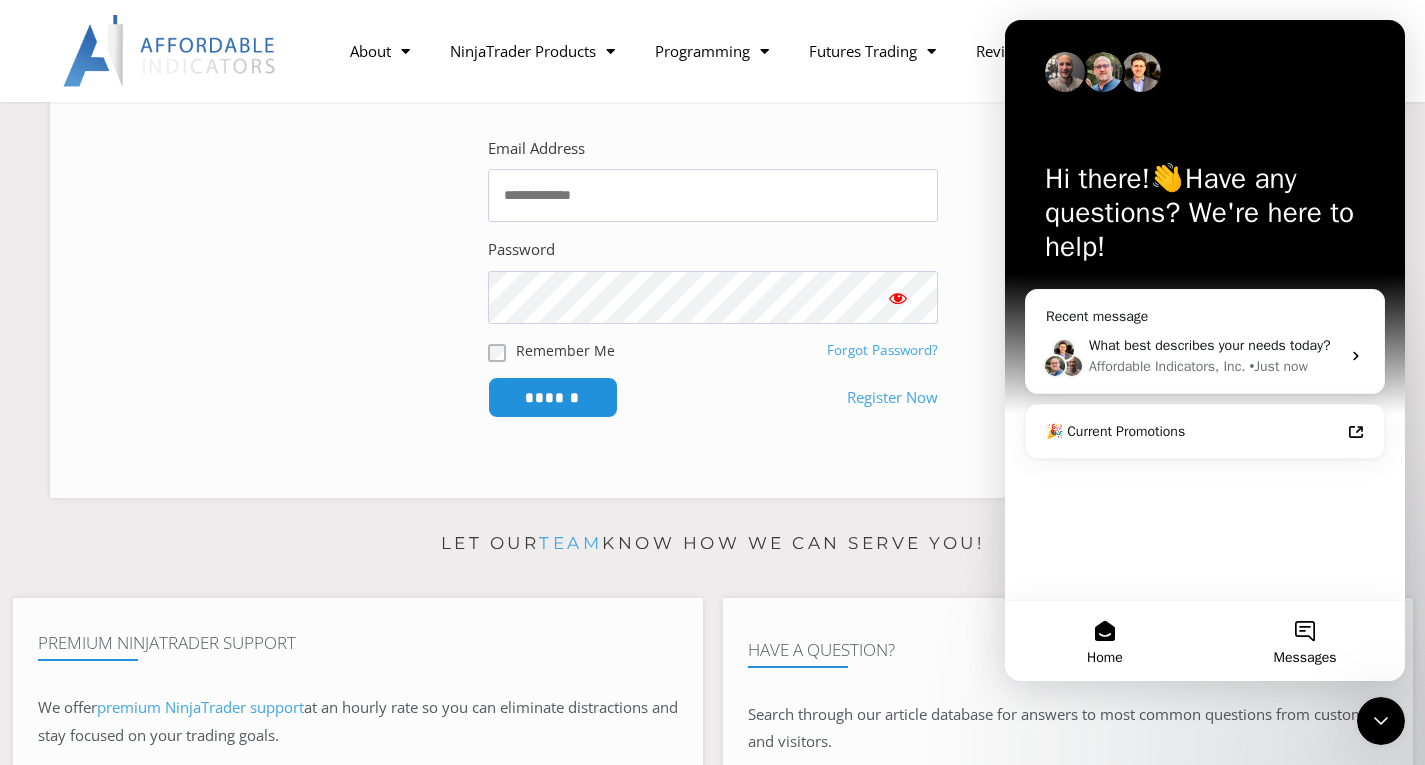 click on "Messages" at bounding box center (1305, 641) 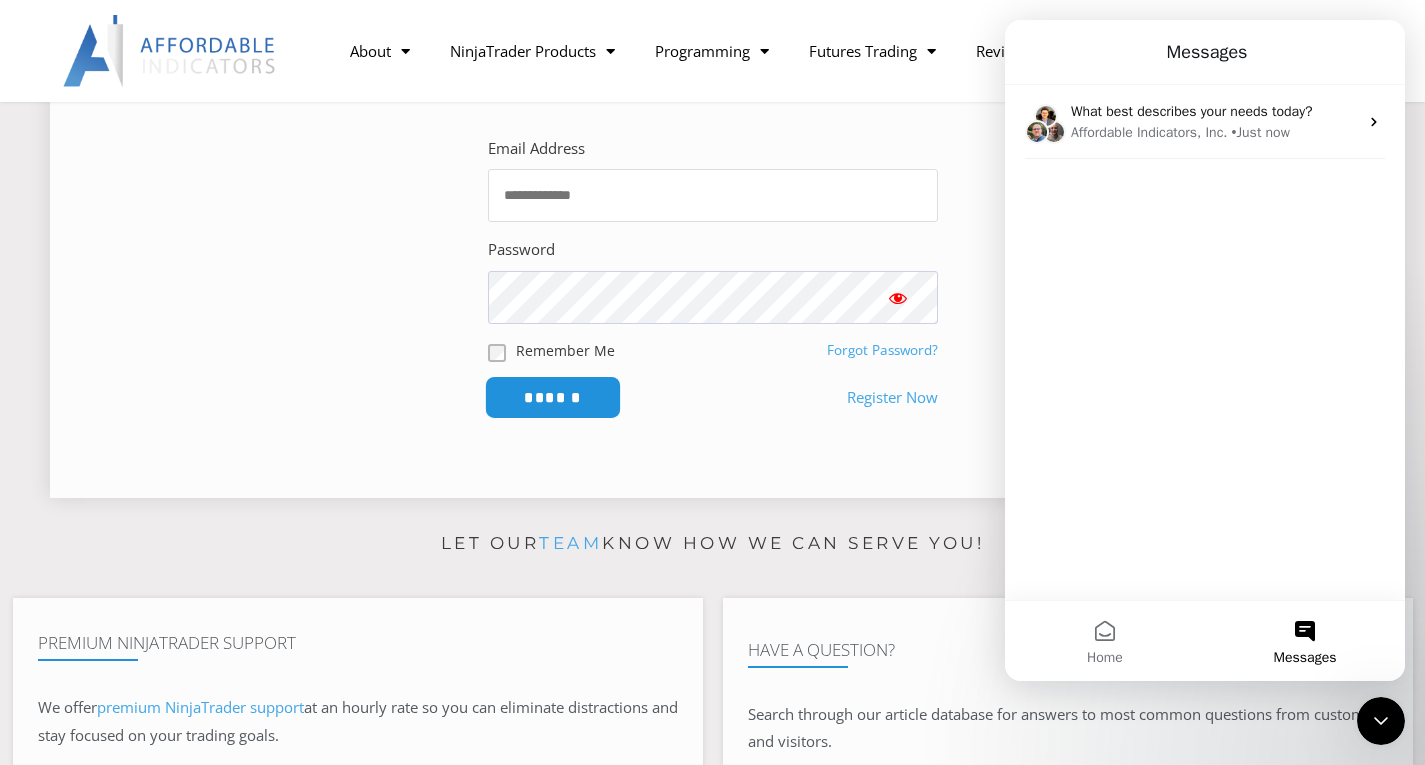 type on "**********" 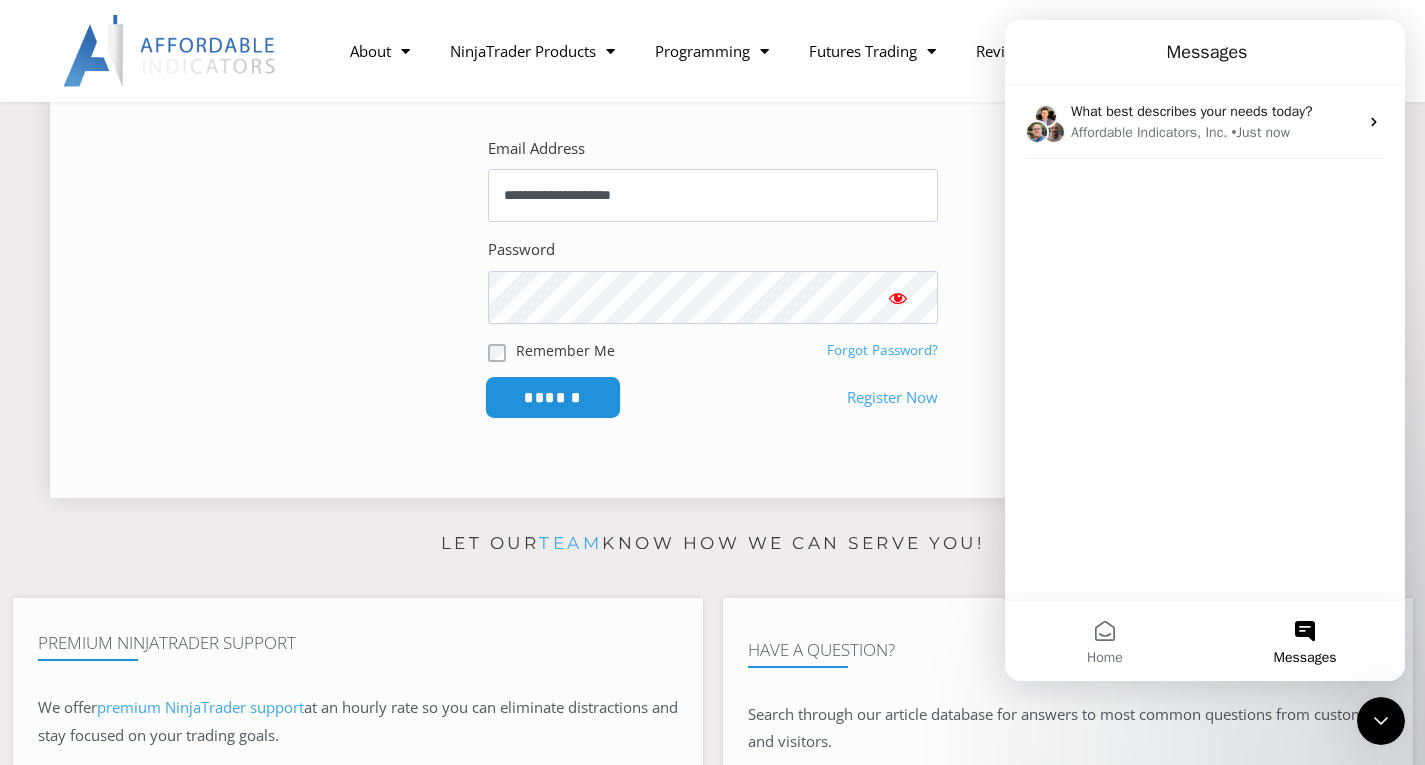 click on "******" at bounding box center [552, 397] 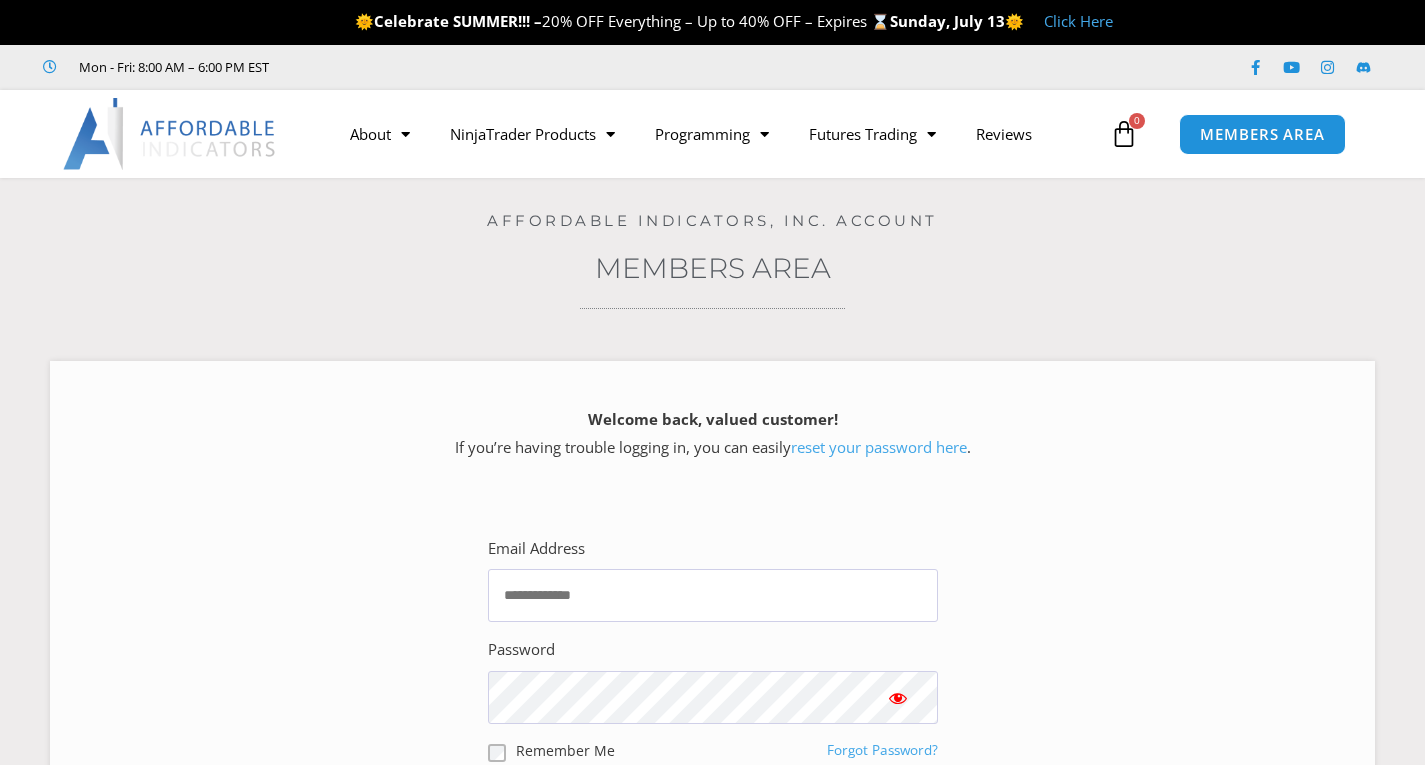 scroll, scrollTop: 0, scrollLeft: 0, axis: both 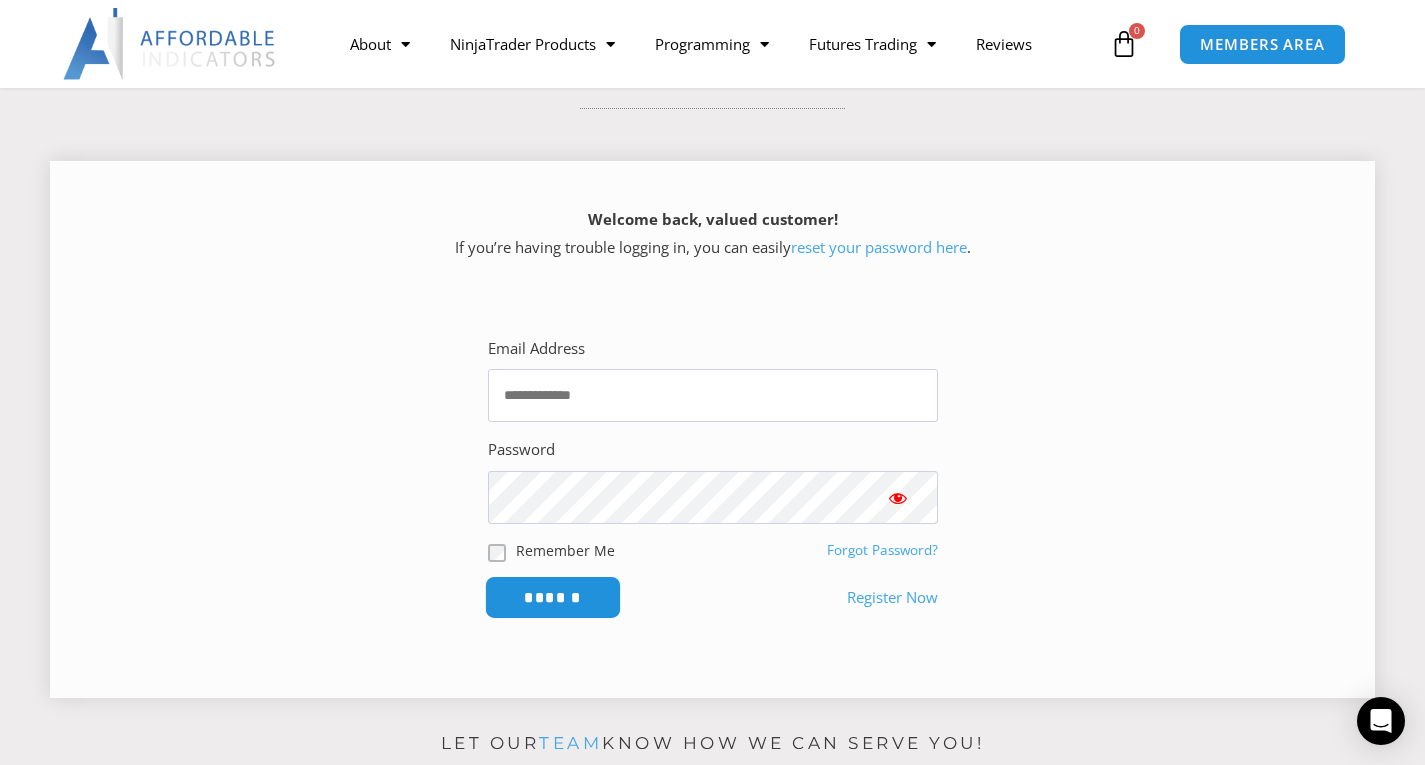 type on "**********" 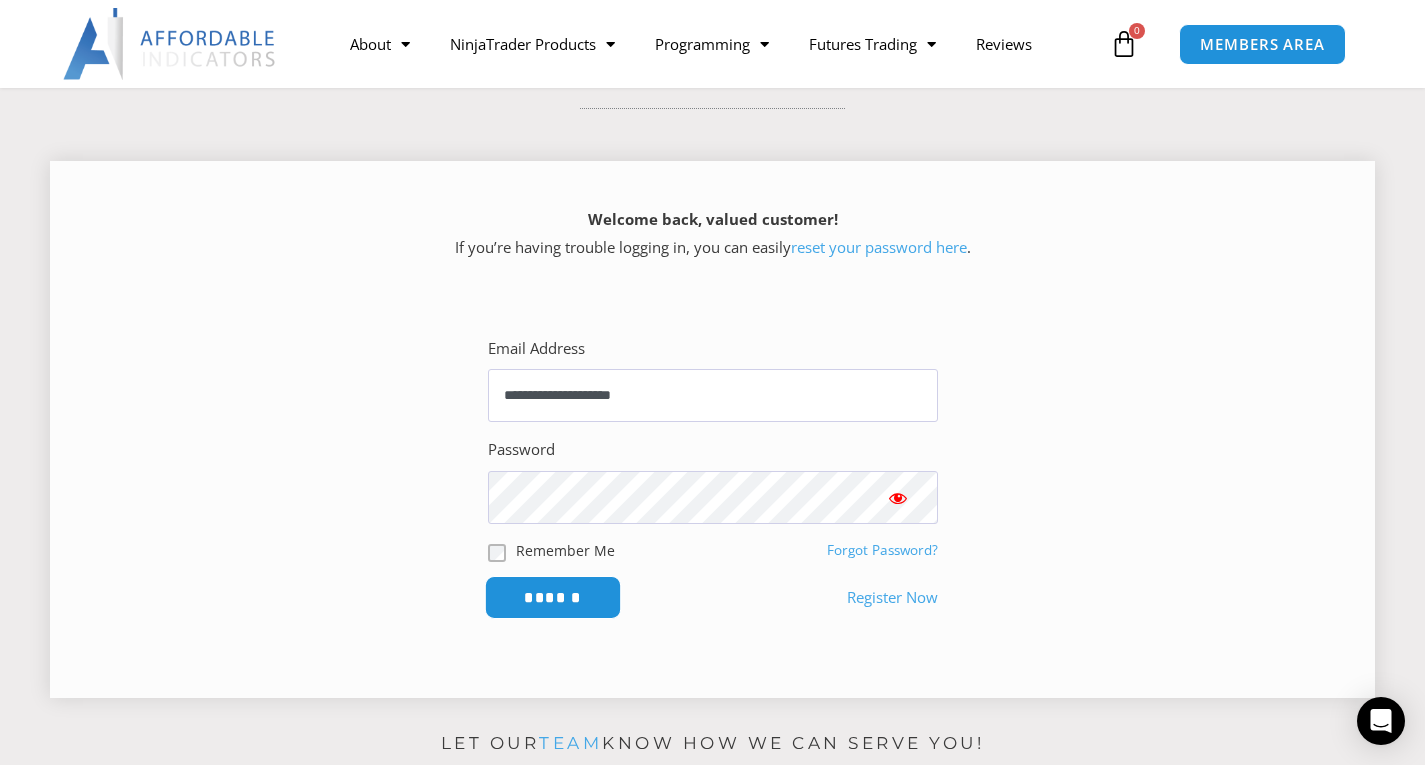 click on "******" at bounding box center [552, 597] 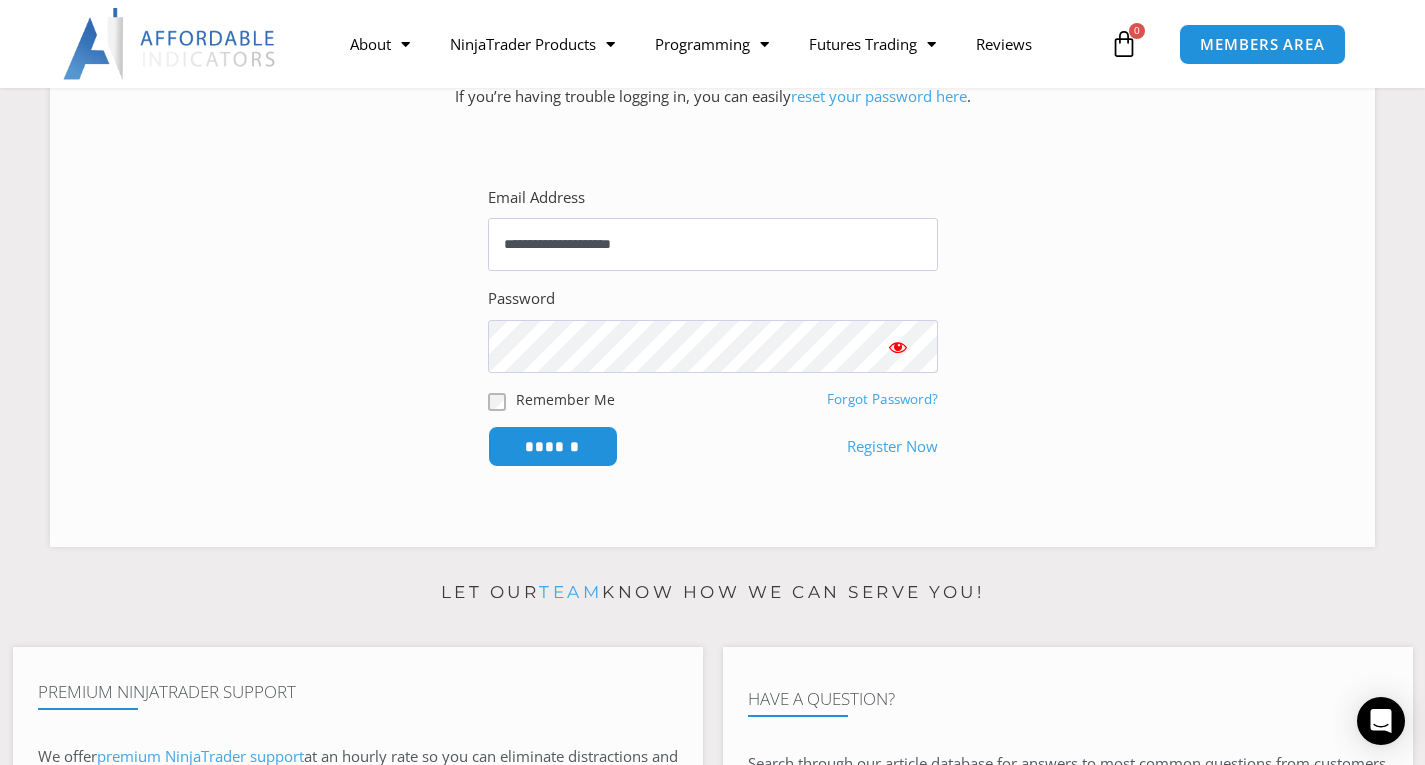 scroll, scrollTop: 100, scrollLeft: 0, axis: vertical 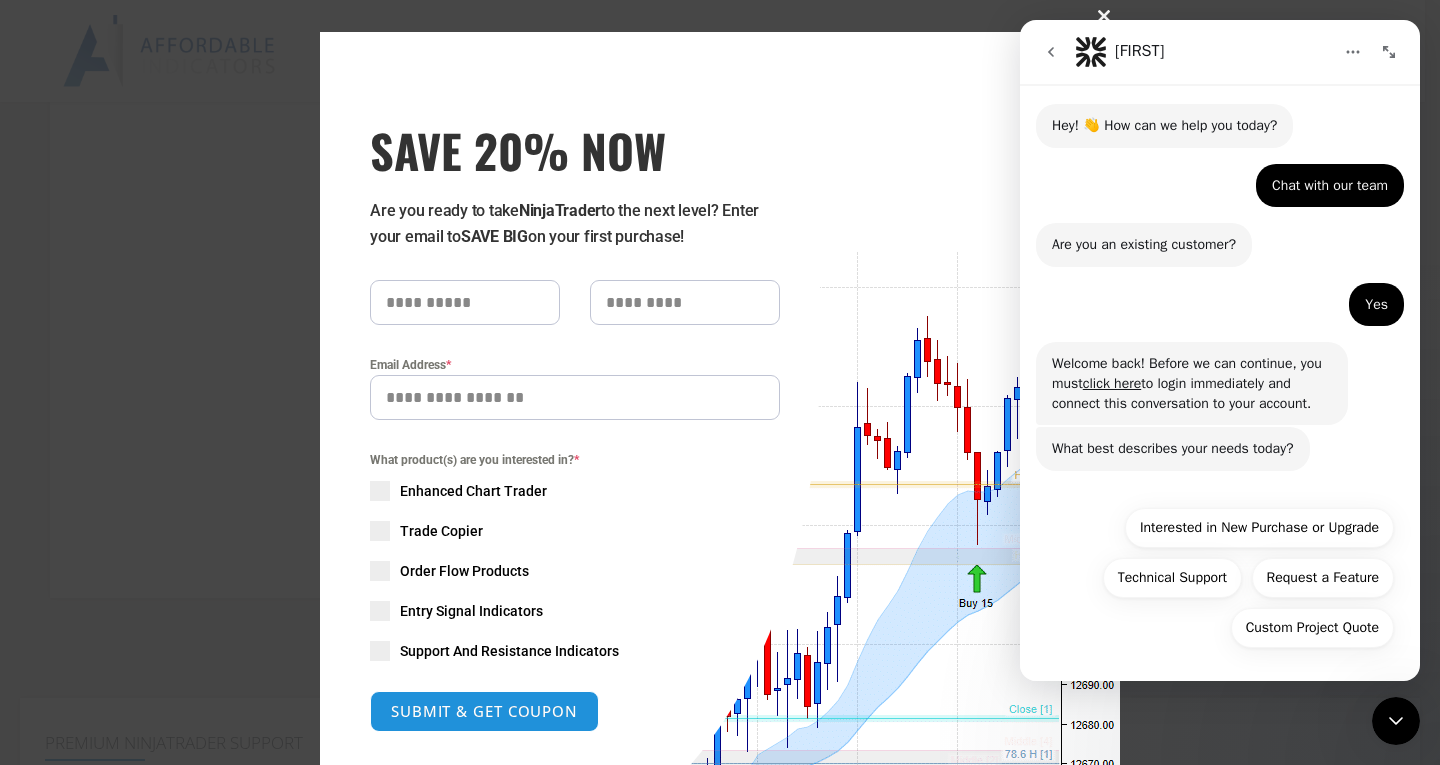 type 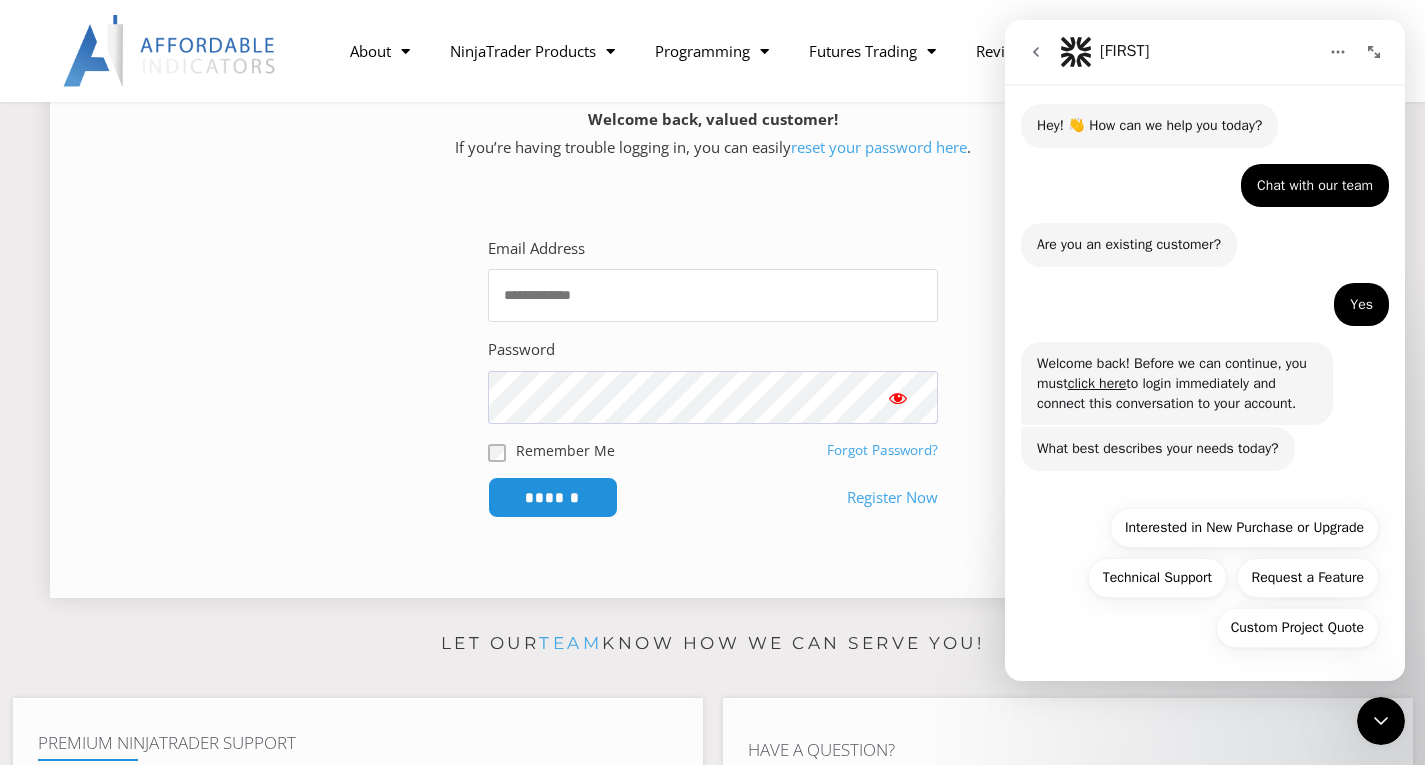 type on "**********" 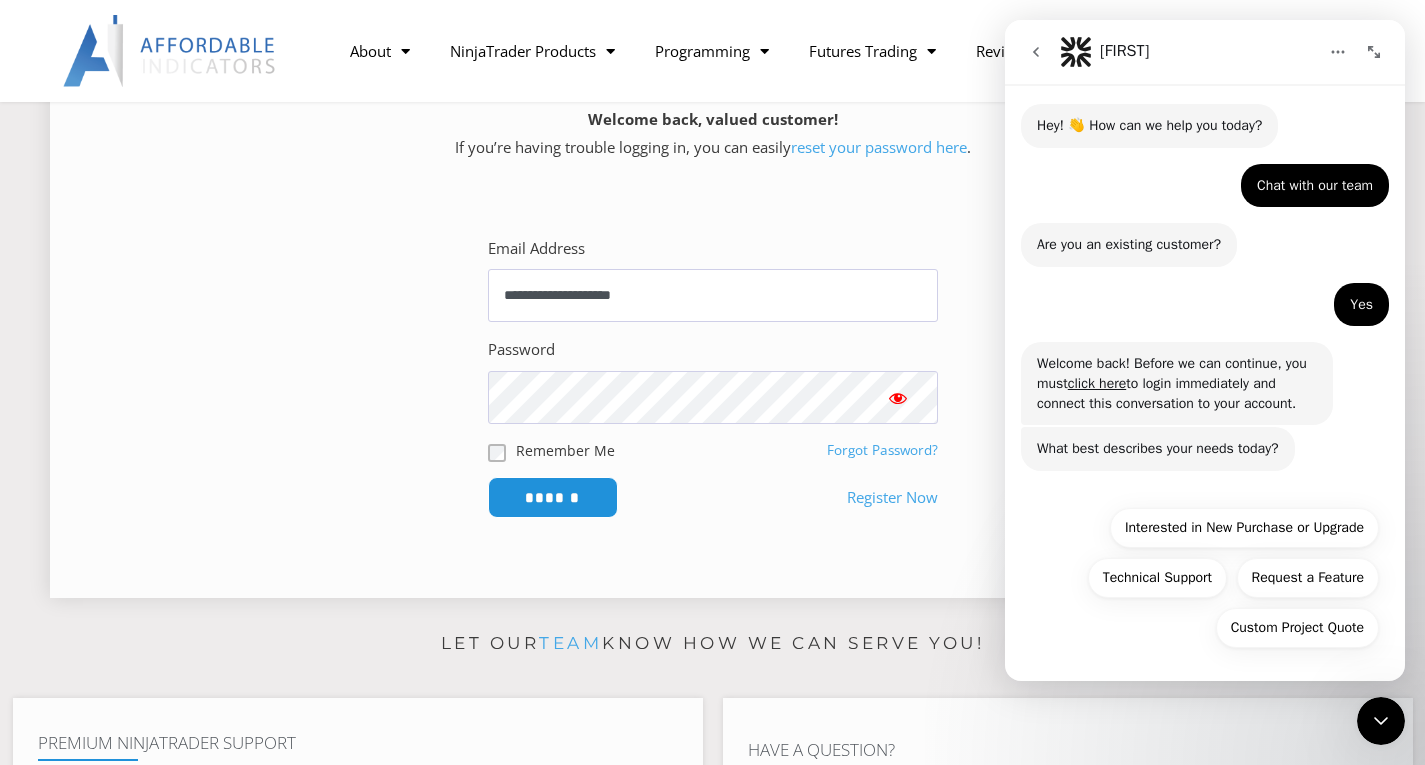 click at bounding box center (898, 398) 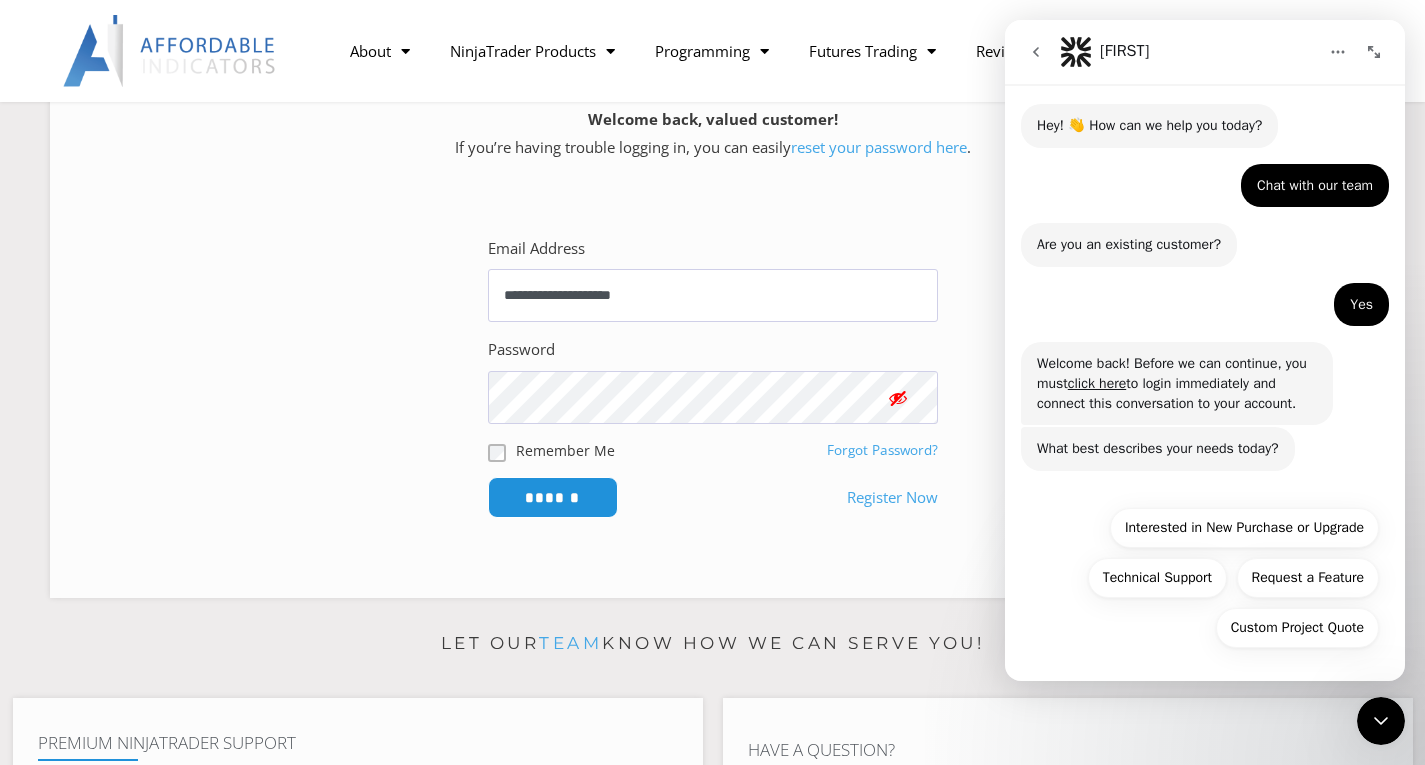 click 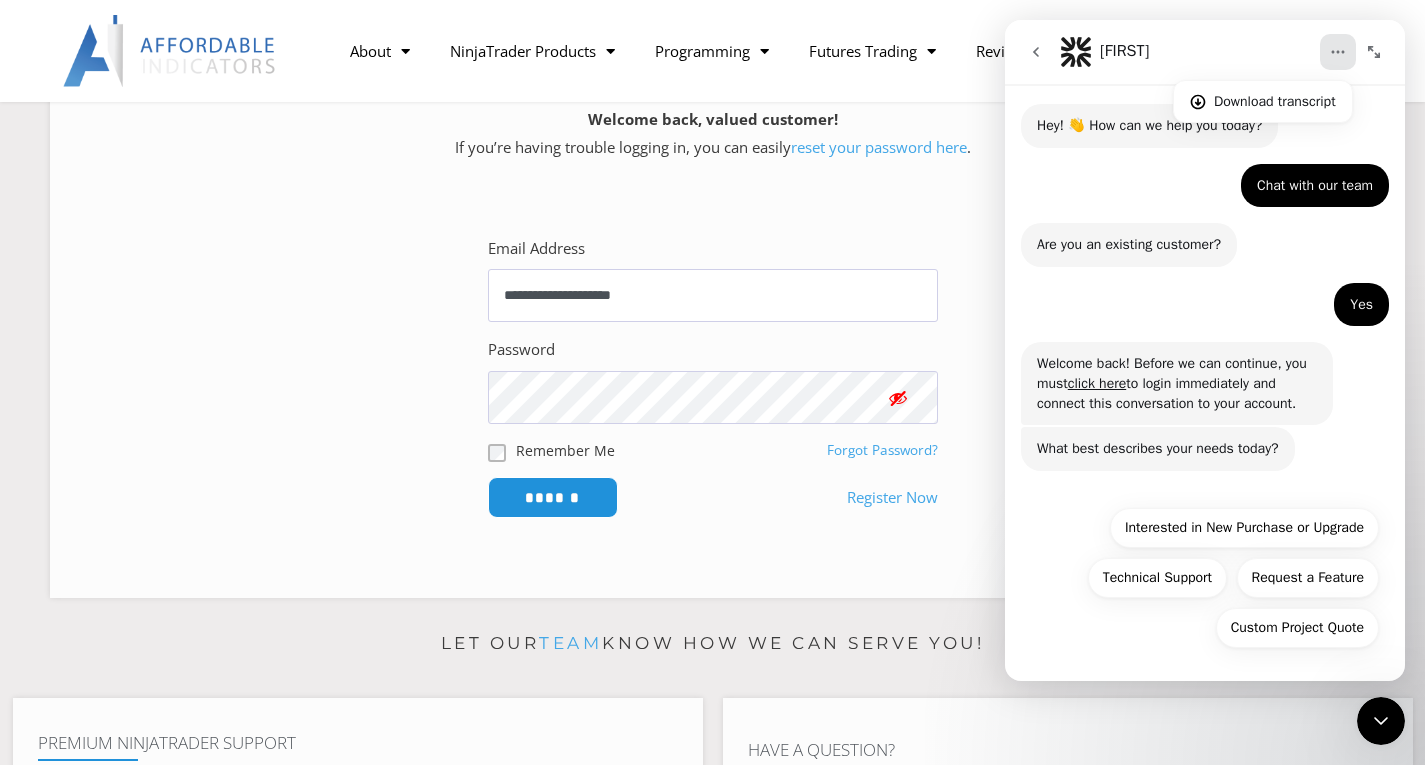 click 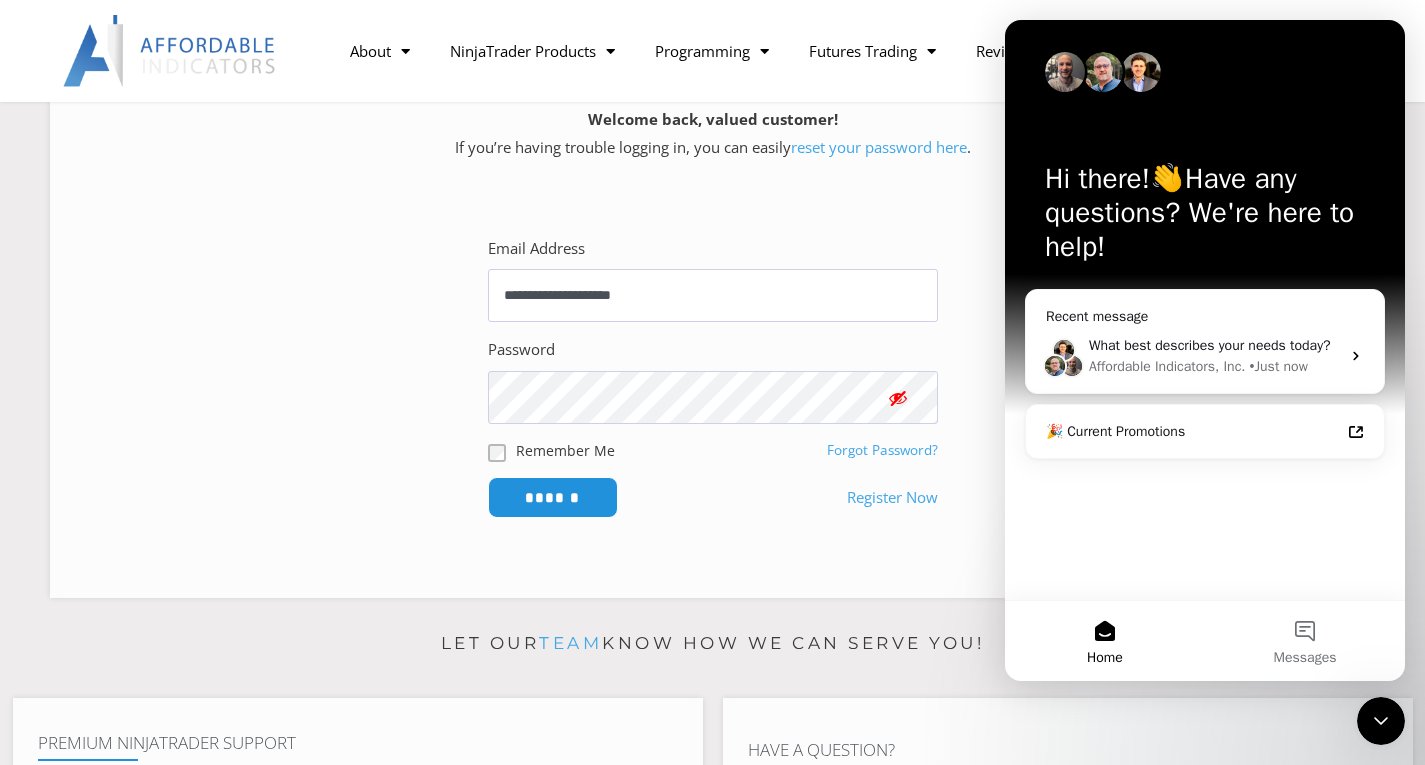 scroll, scrollTop: 0, scrollLeft: 0, axis: both 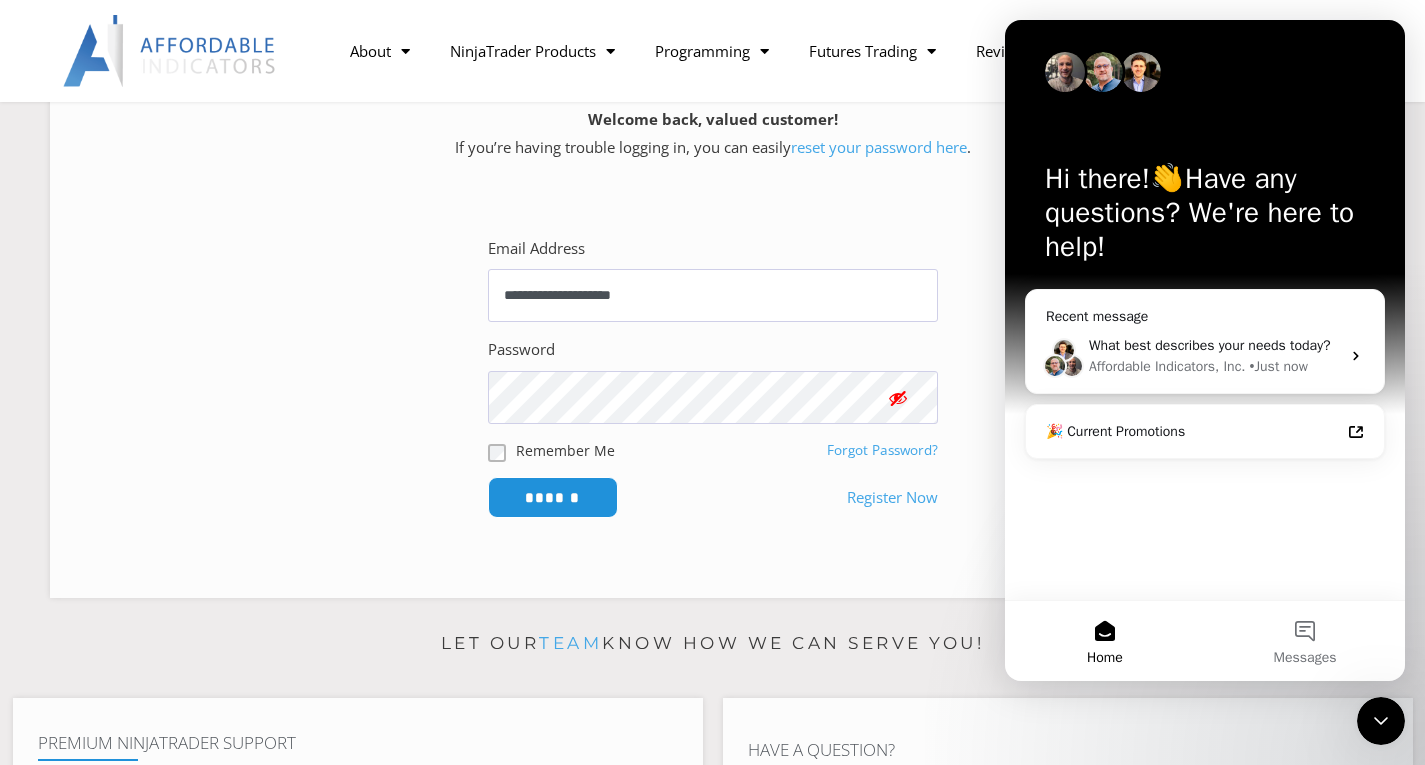 click on "Hi there!👋Have any questions? We're here to help!" at bounding box center (1205, 217) 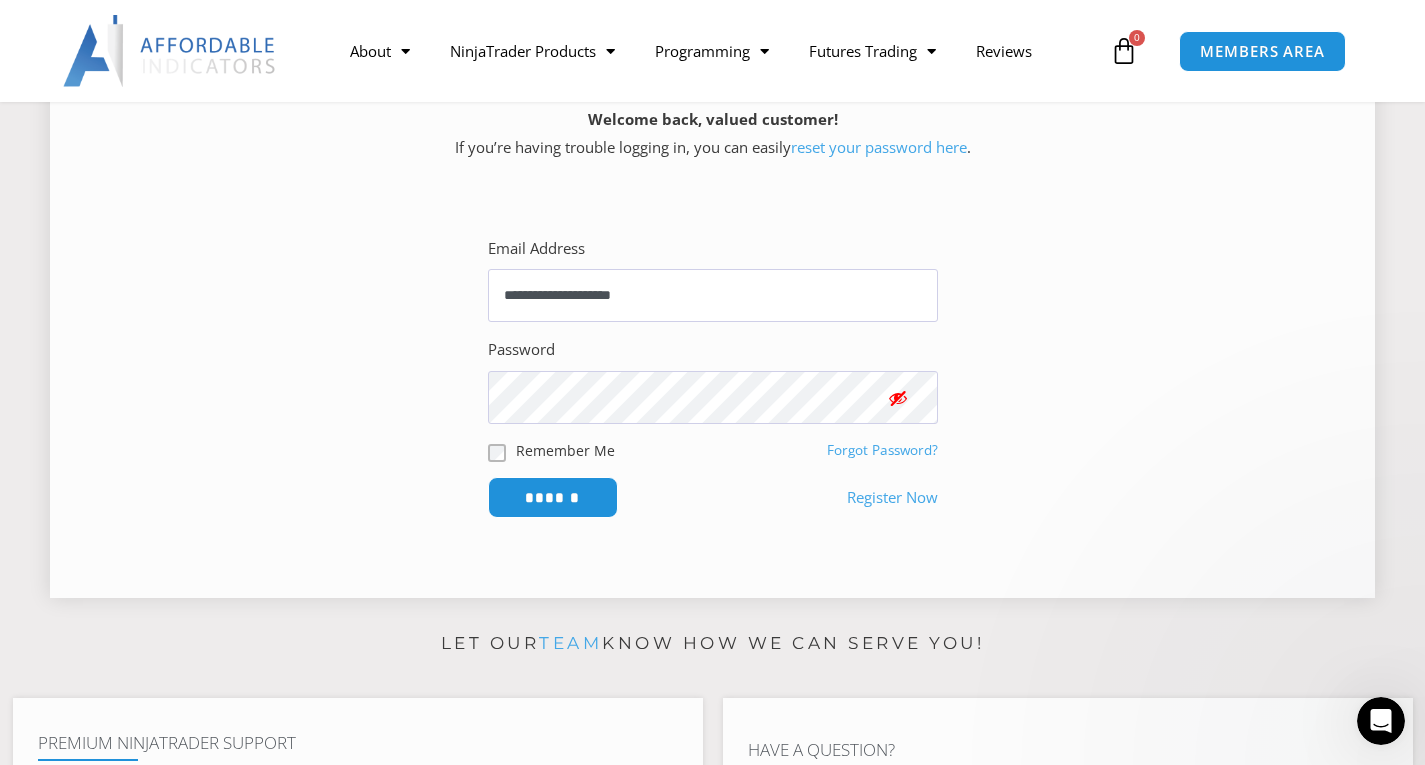 scroll, scrollTop: 0, scrollLeft: 0, axis: both 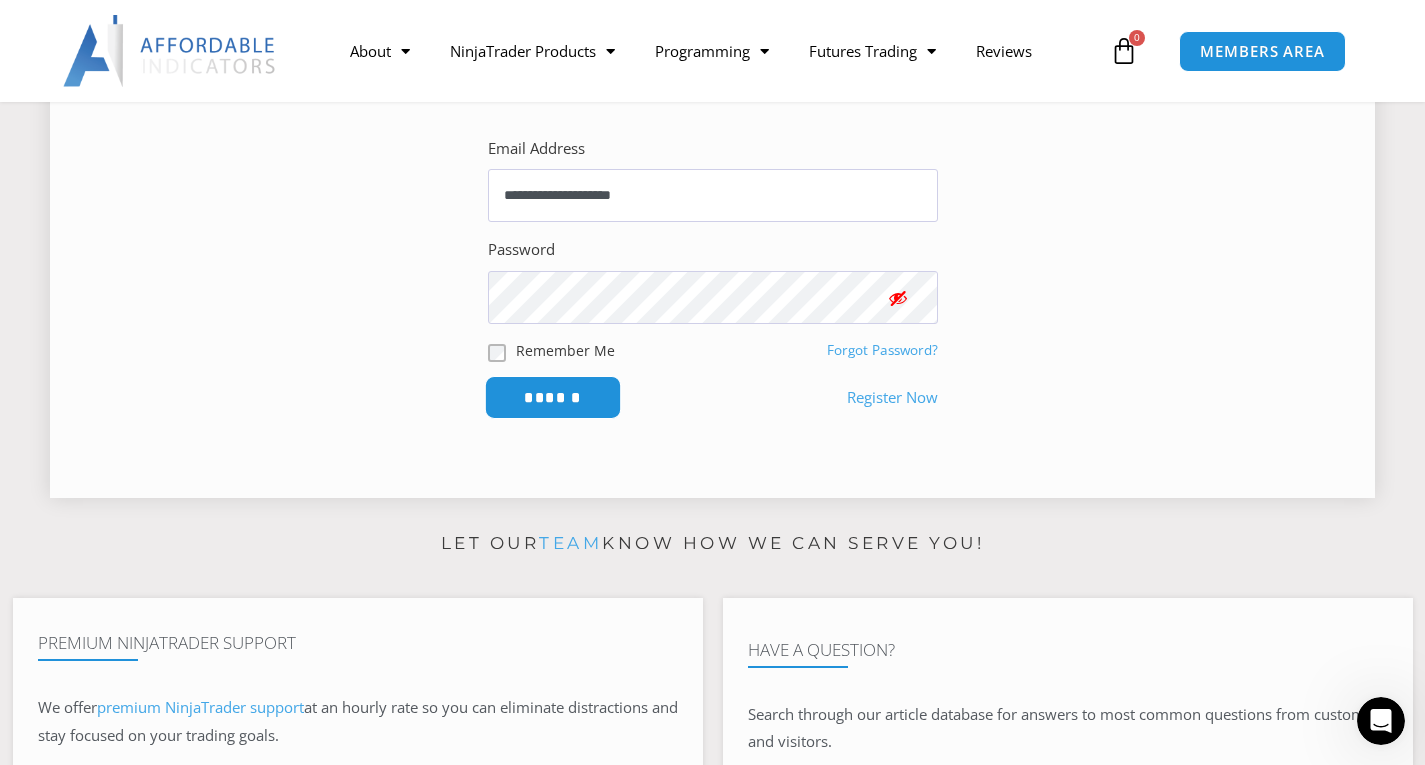 click on "******" at bounding box center (552, 397) 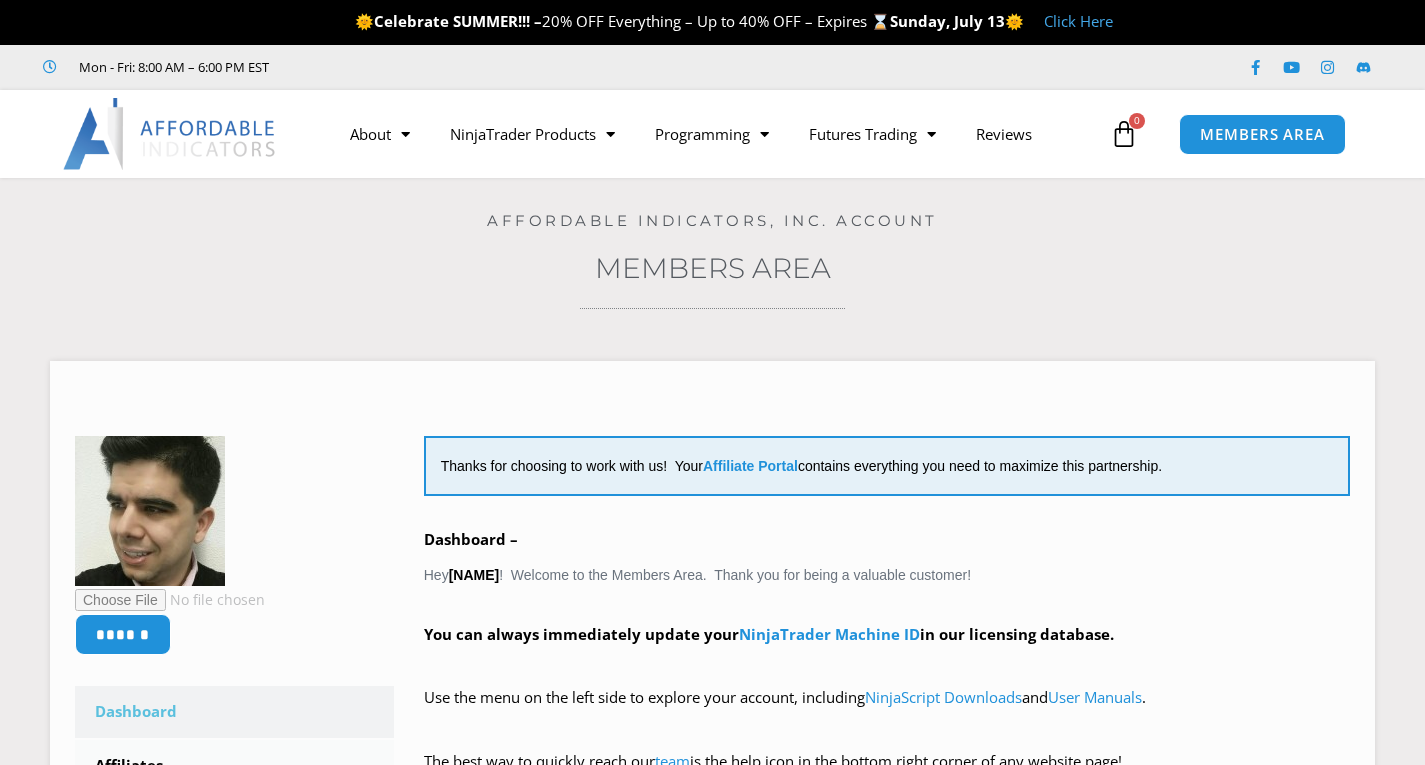 scroll, scrollTop: 0, scrollLeft: 0, axis: both 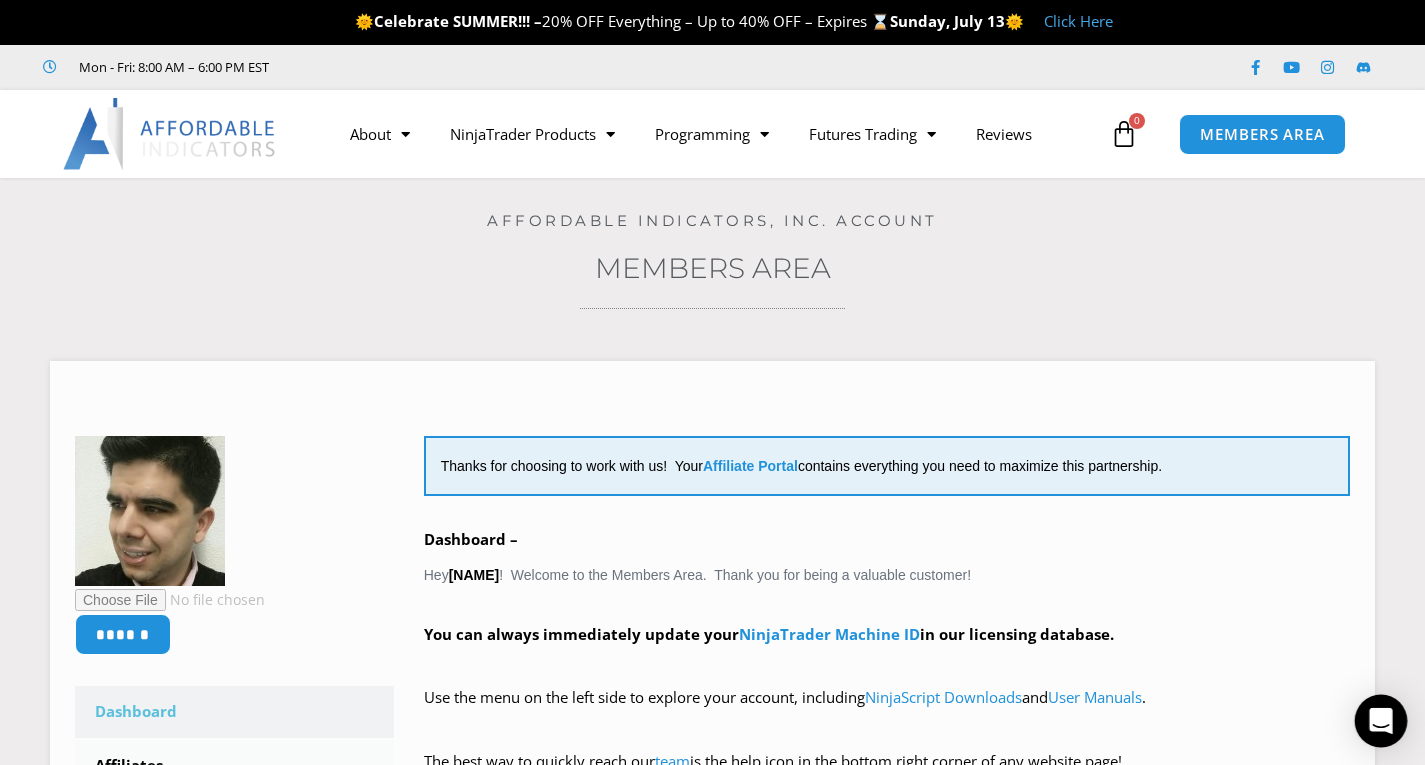 click 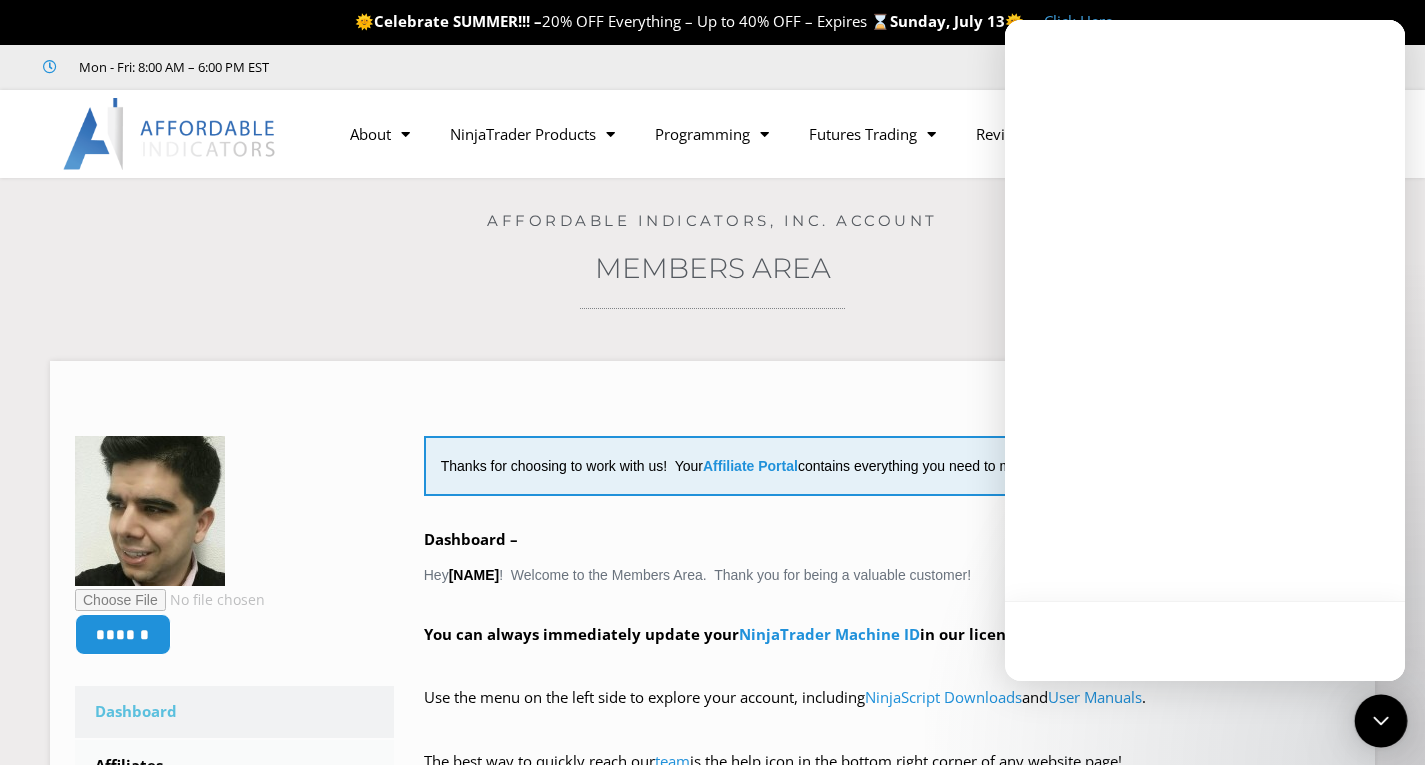 scroll, scrollTop: 0, scrollLeft: 0, axis: both 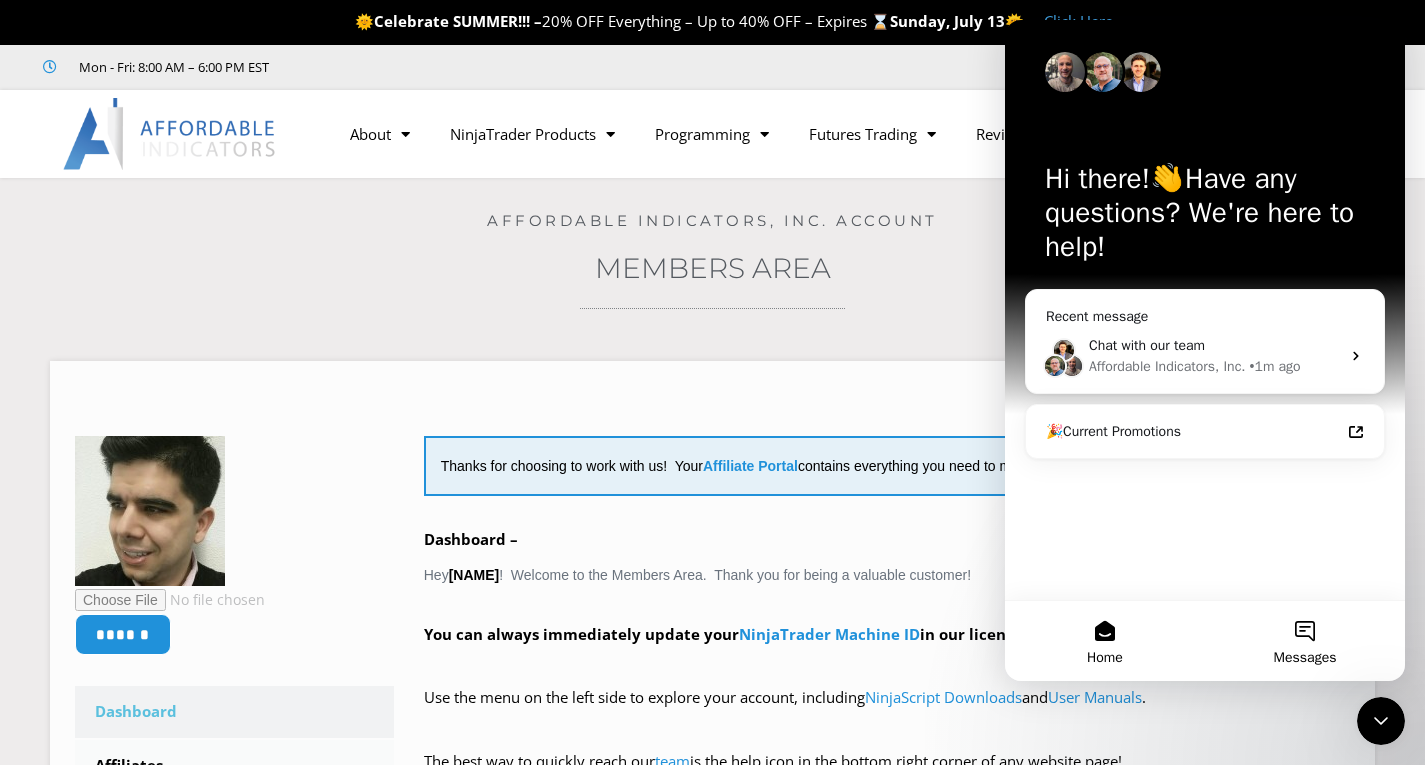 click on "Messages" at bounding box center (1305, 641) 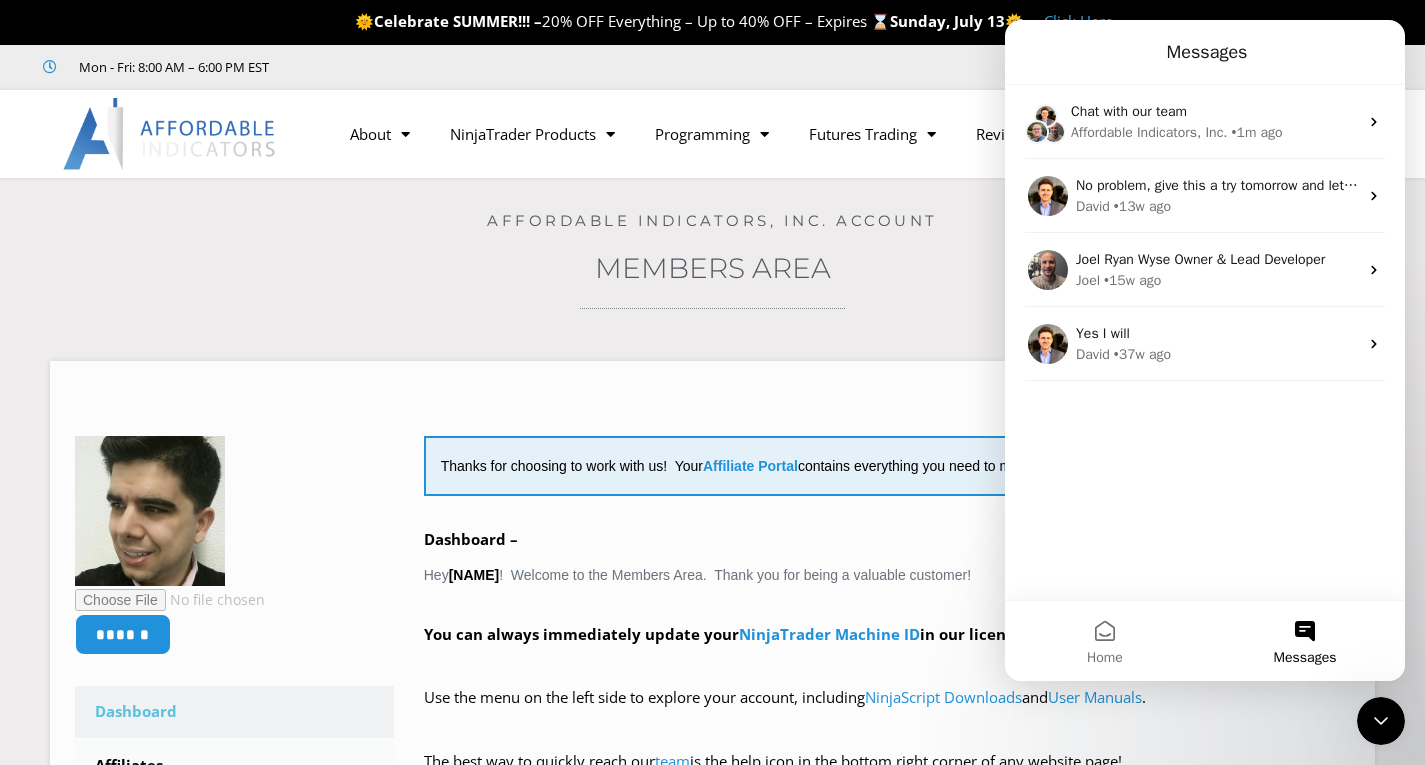 click on "Messages" at bounding box center [1305, 641] 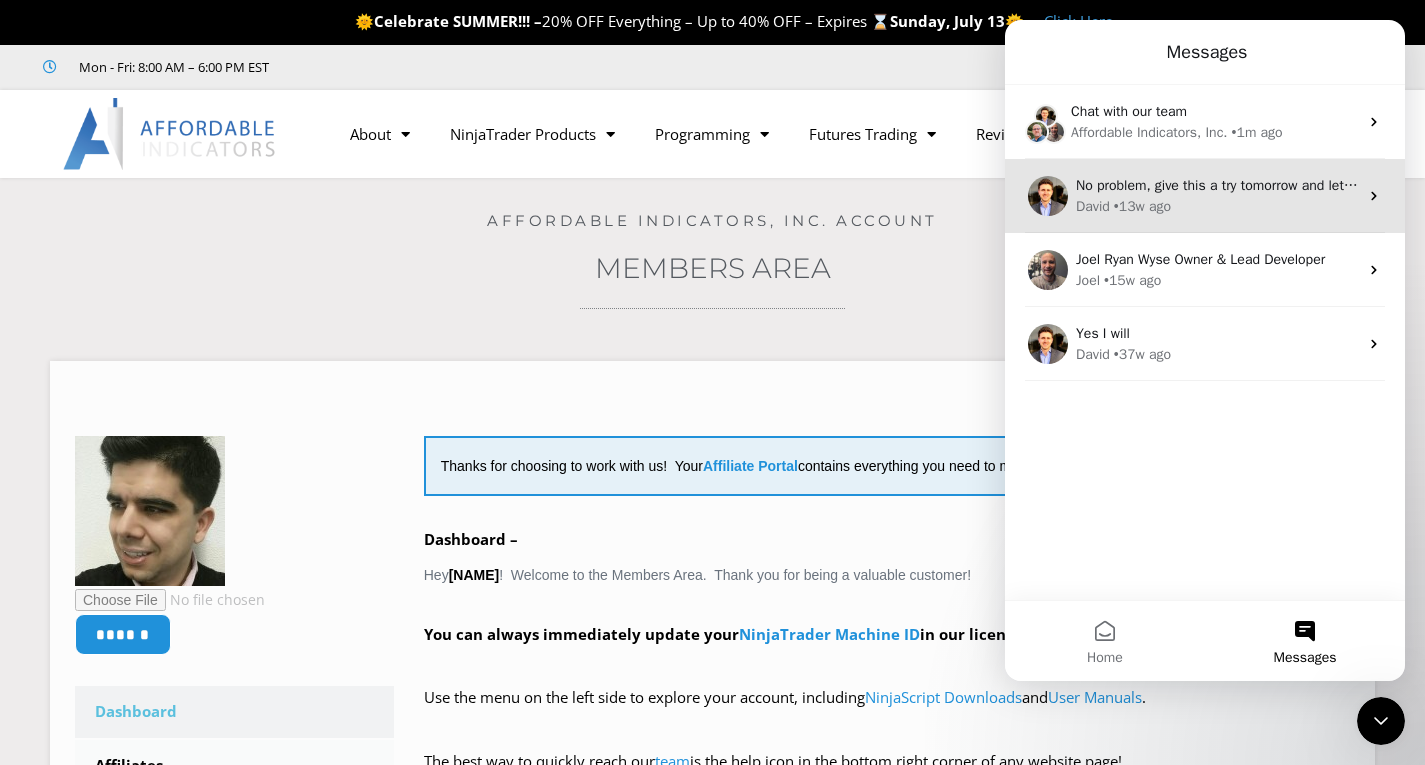 click on "No problem, give this a try tomorrow and let us know how it works for you! David •  13w ago" at bounding box center (1205, 196) 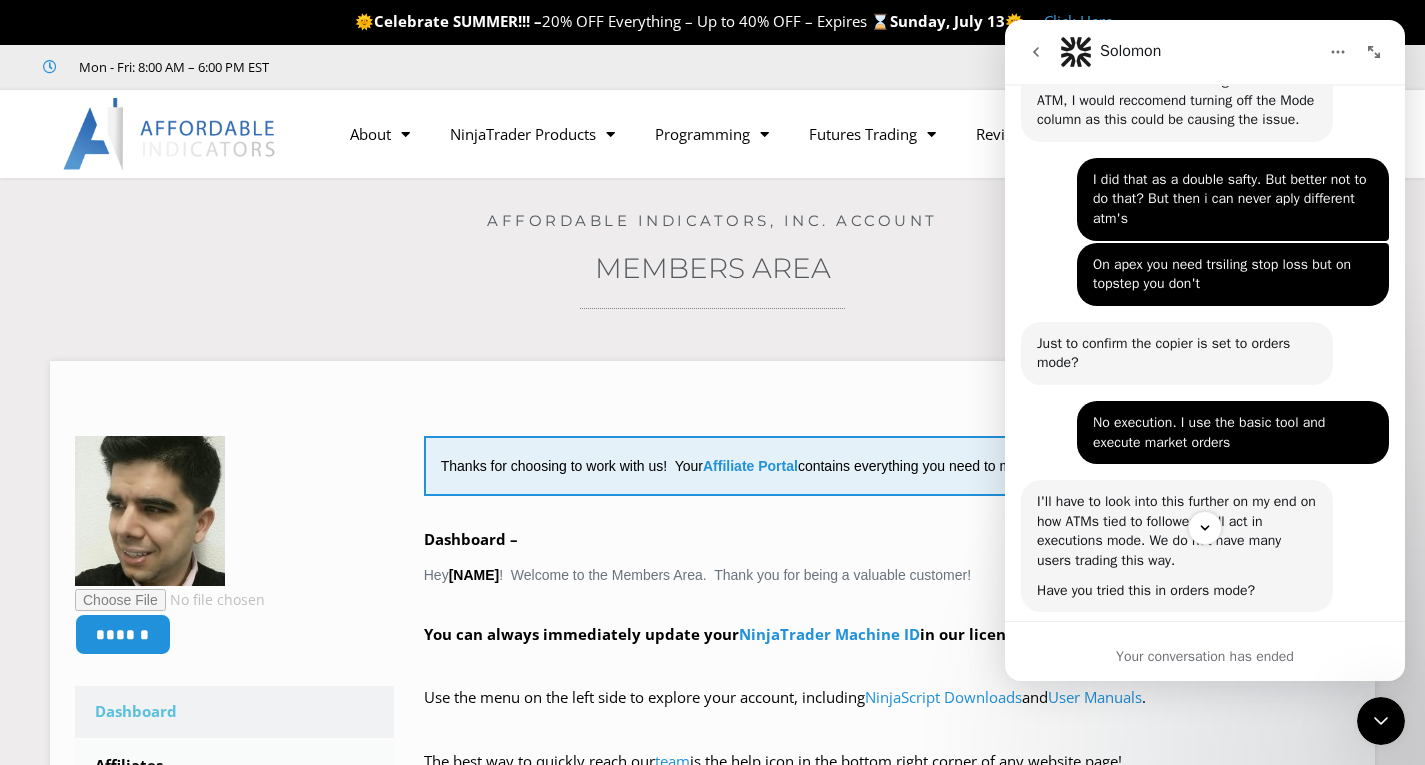 scroll, scrollTop: 3522, scrollLeft: 0, axis: vertical 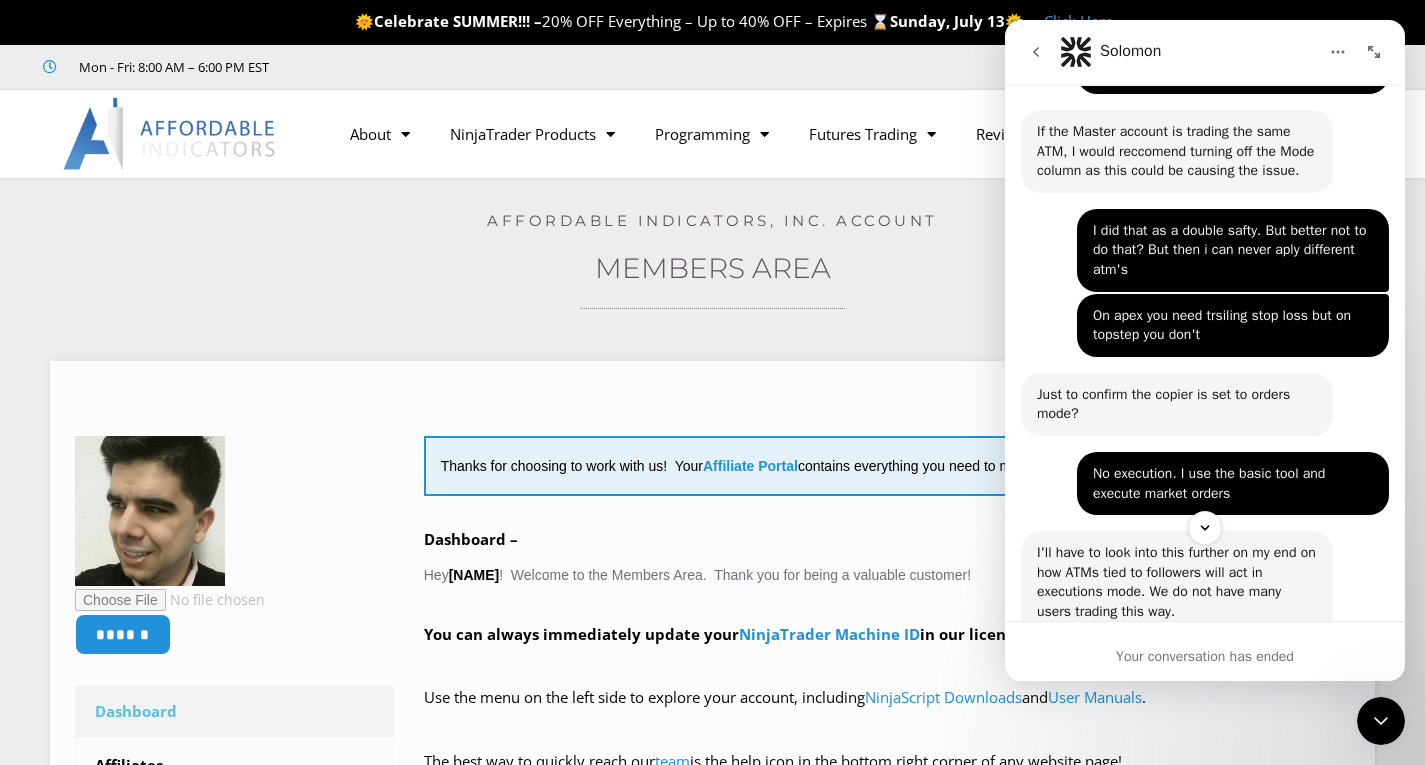click 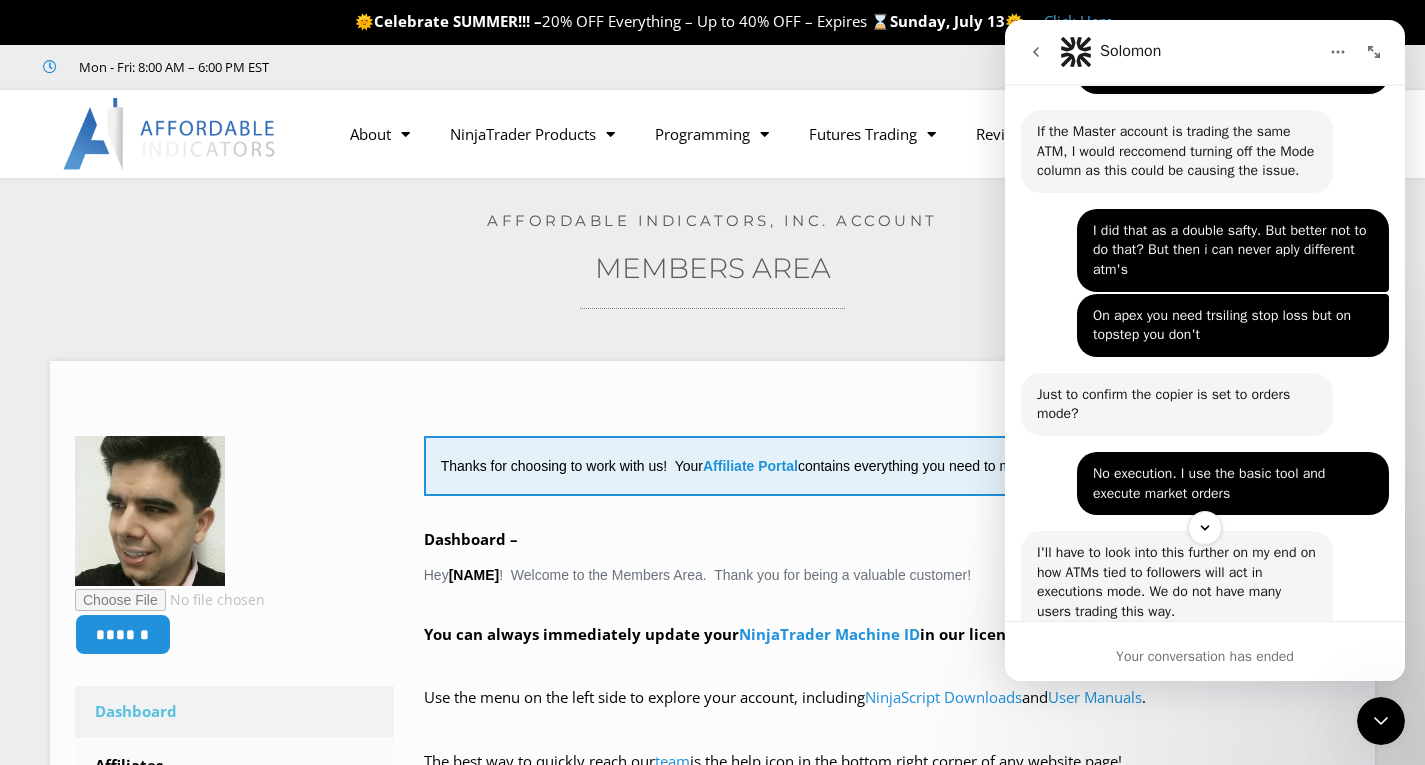 scroll, scrollTop: 0, scrollLeft: 0, axis: both 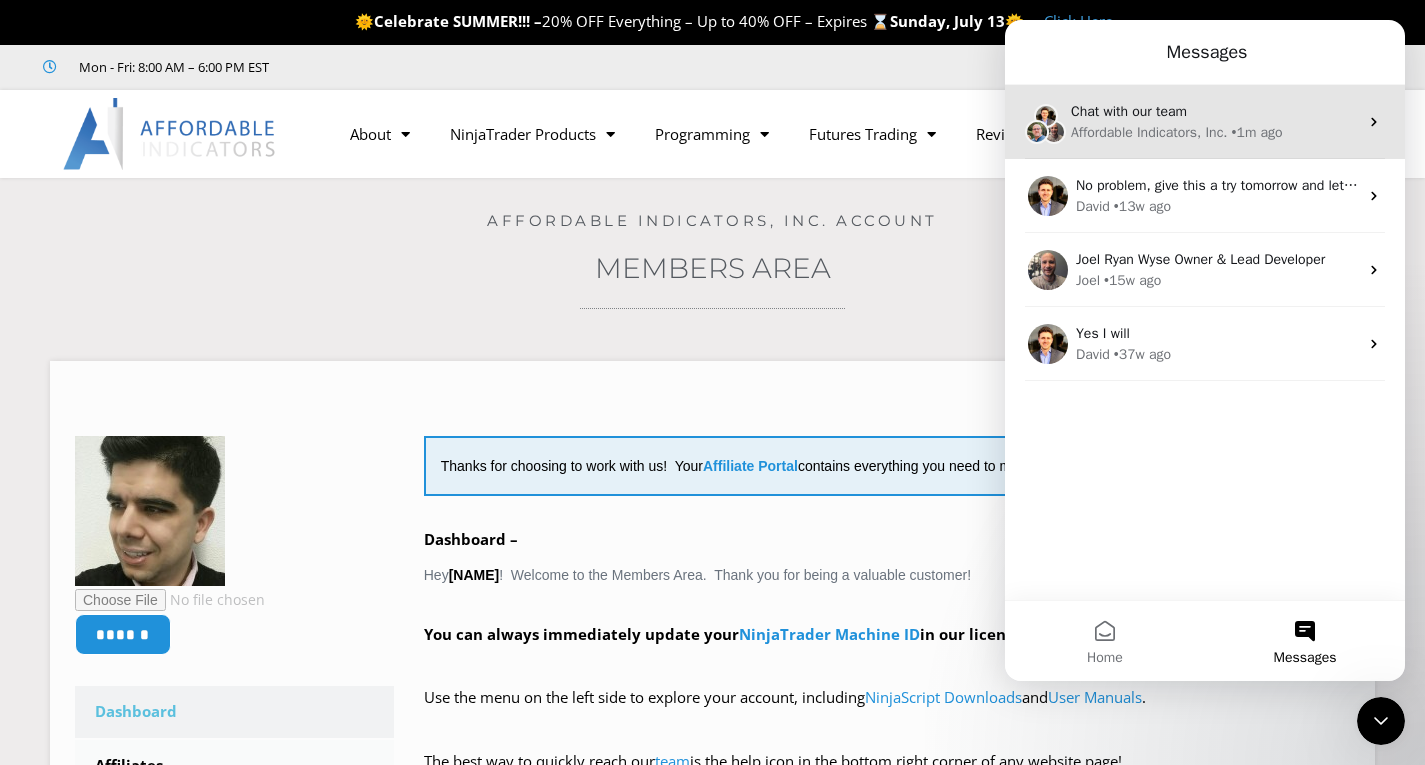click on "Chat with our team" at bounding box center (1129, 111) 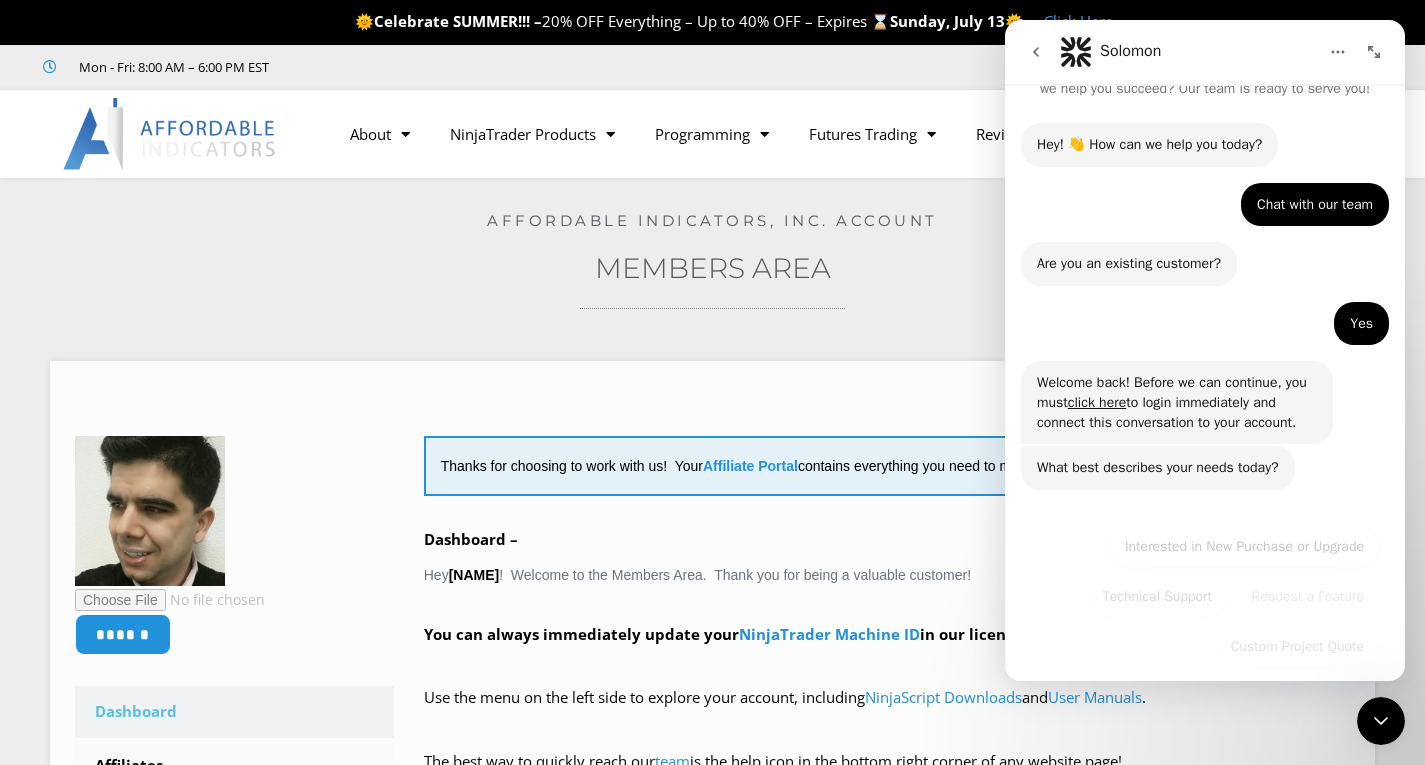 scroll, scrollTop: 63, scrollLeft: 0, axis: vertical 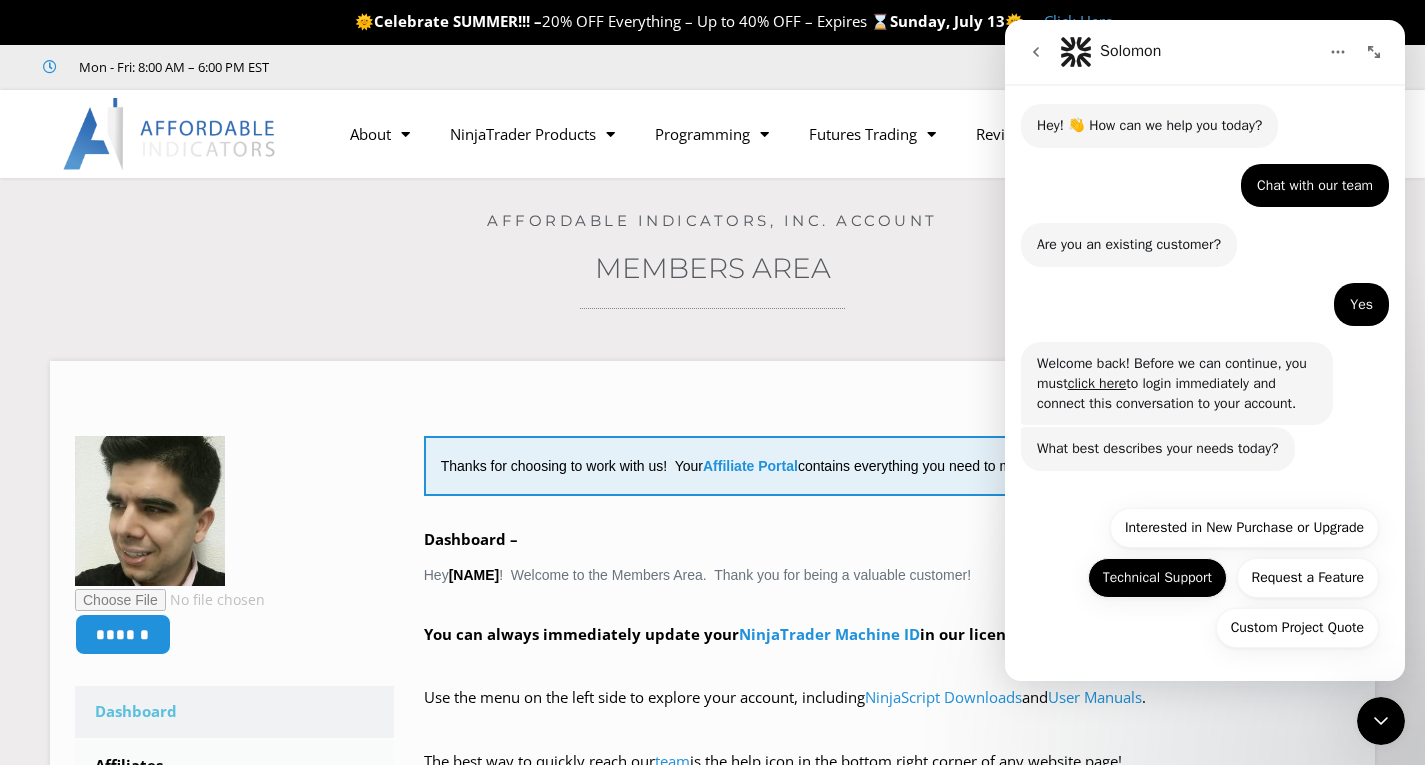 click on "Technical Support" at bounding box center (1157, 578) 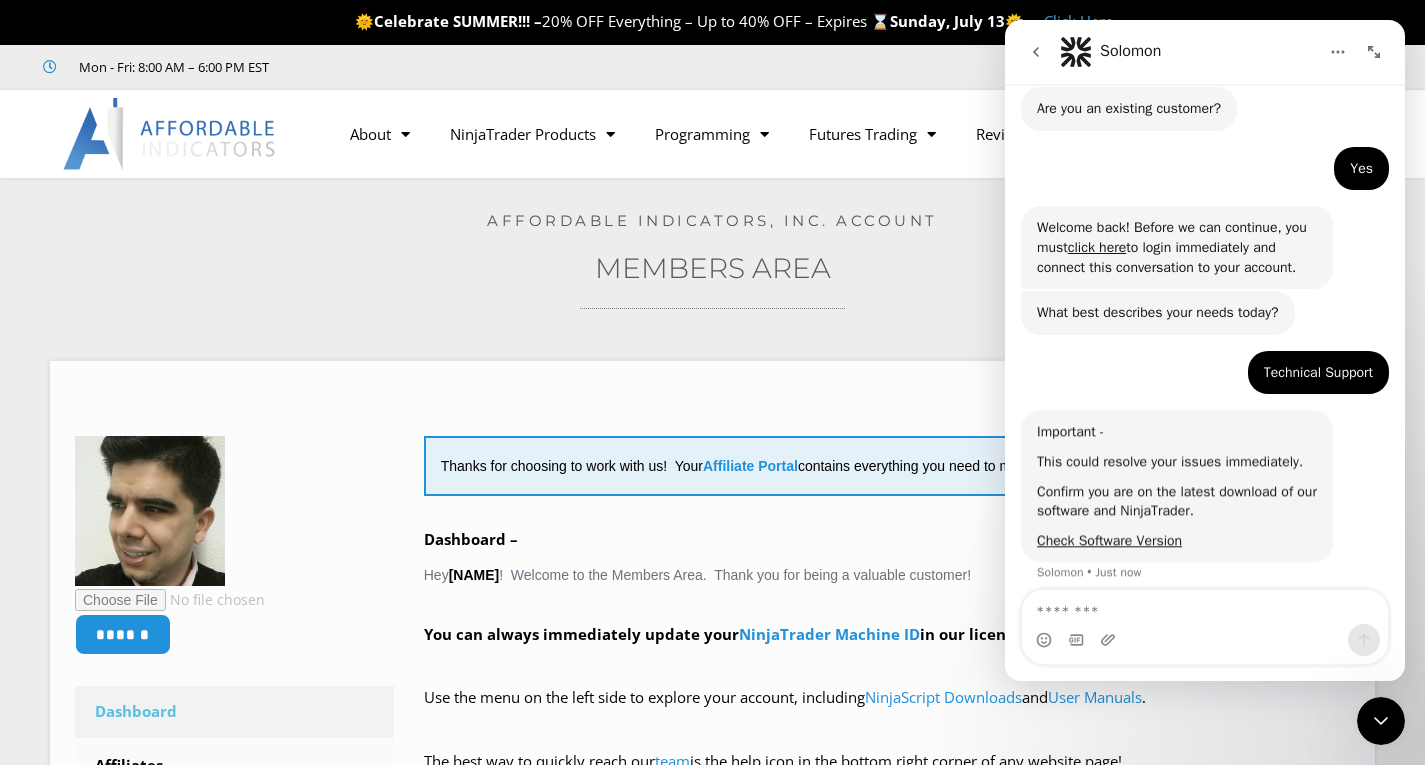 scroll, scrollTop: 213, scrollLeft: 0, axis: vertical 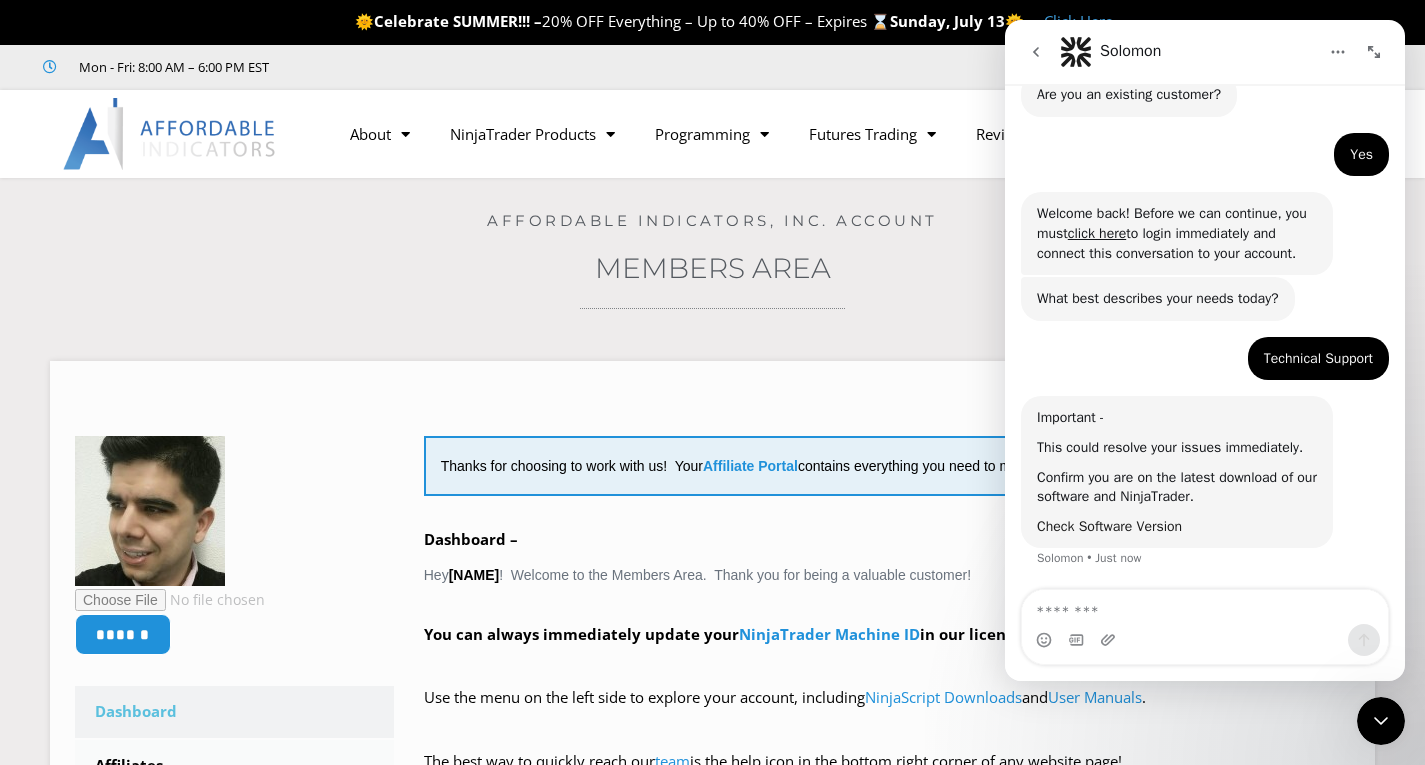 click on "Check Software Version" at bounding box center (1109, 526) 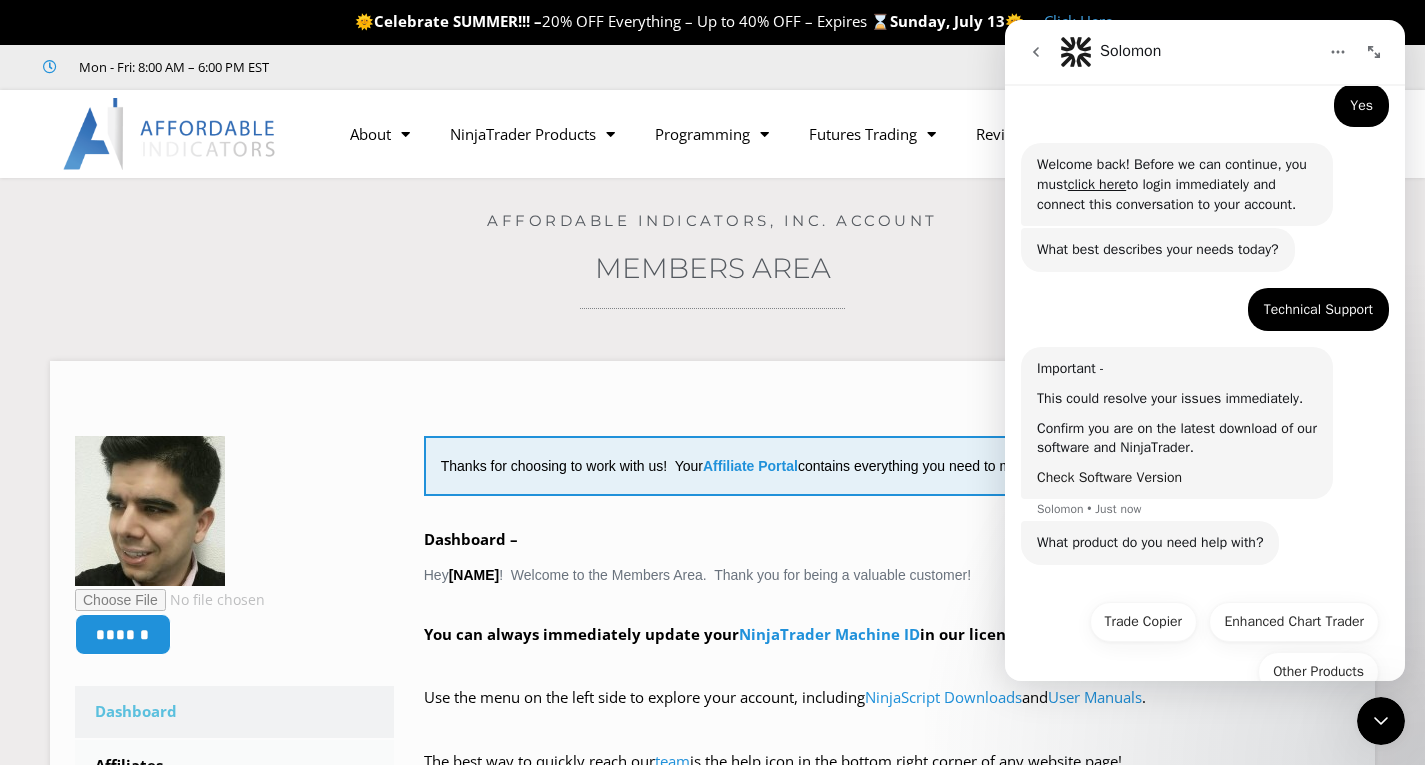 scroll, scrollTop: 306, scrollLeft: 0, axis: vertical 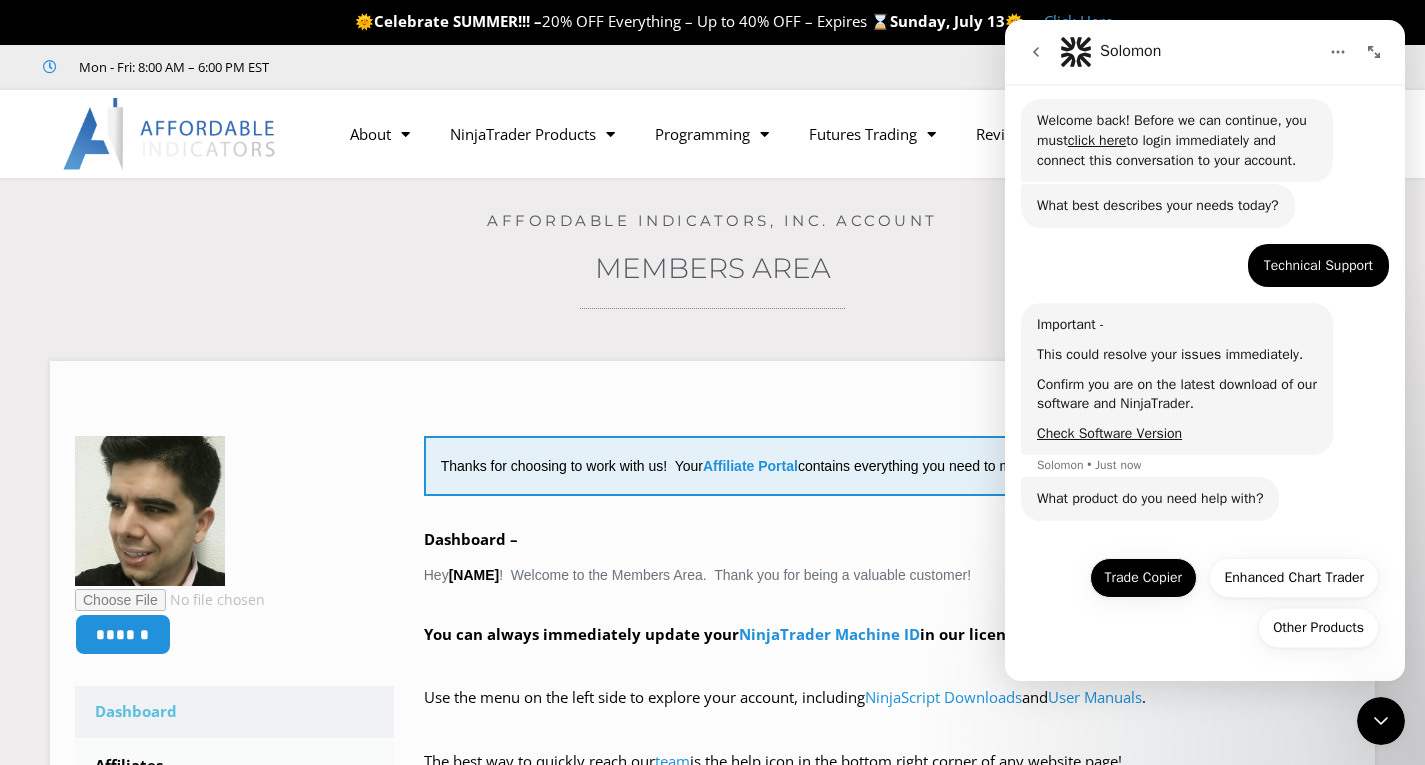 click on "Trade Copier" at bounding box center (1143, 578) 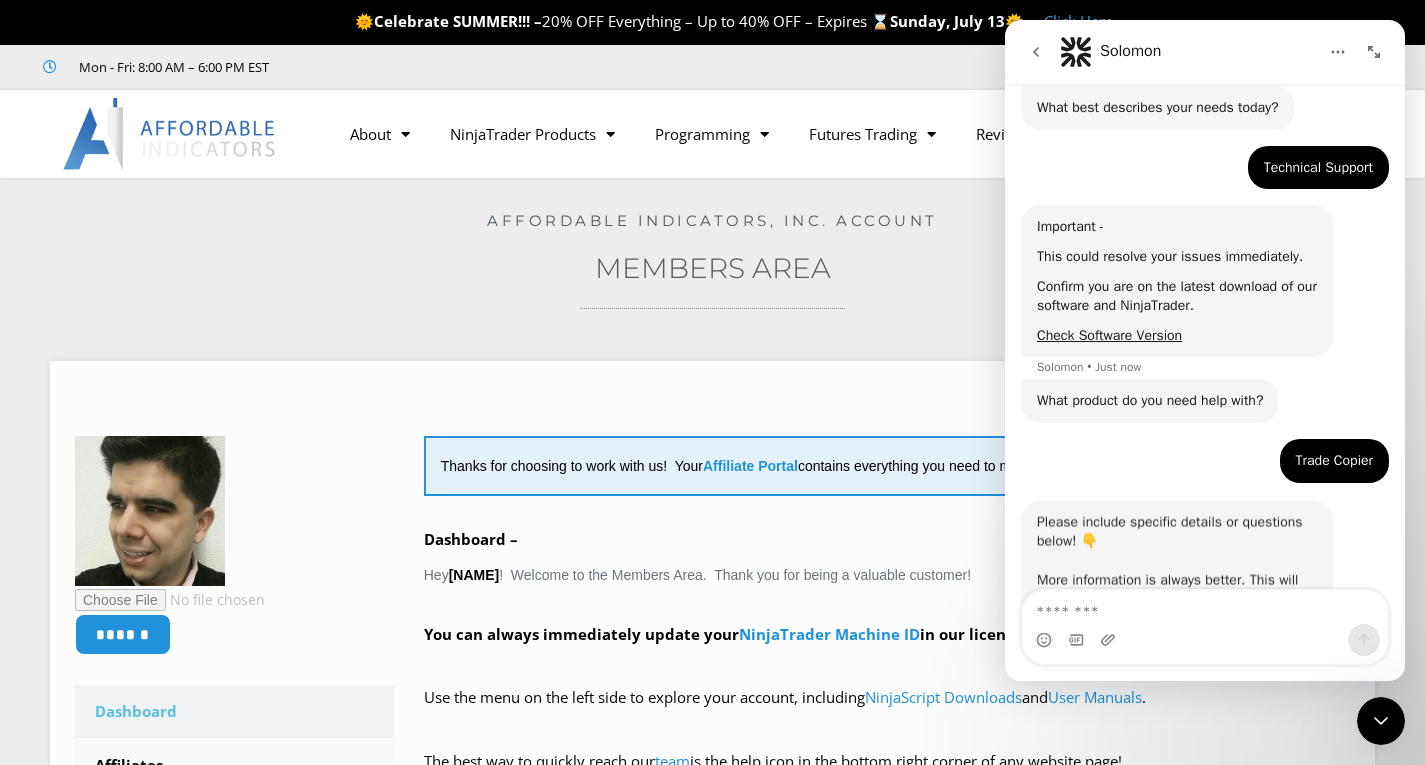 scroll, scrollTop: 476, scrollLeft: 0, axis: vertical 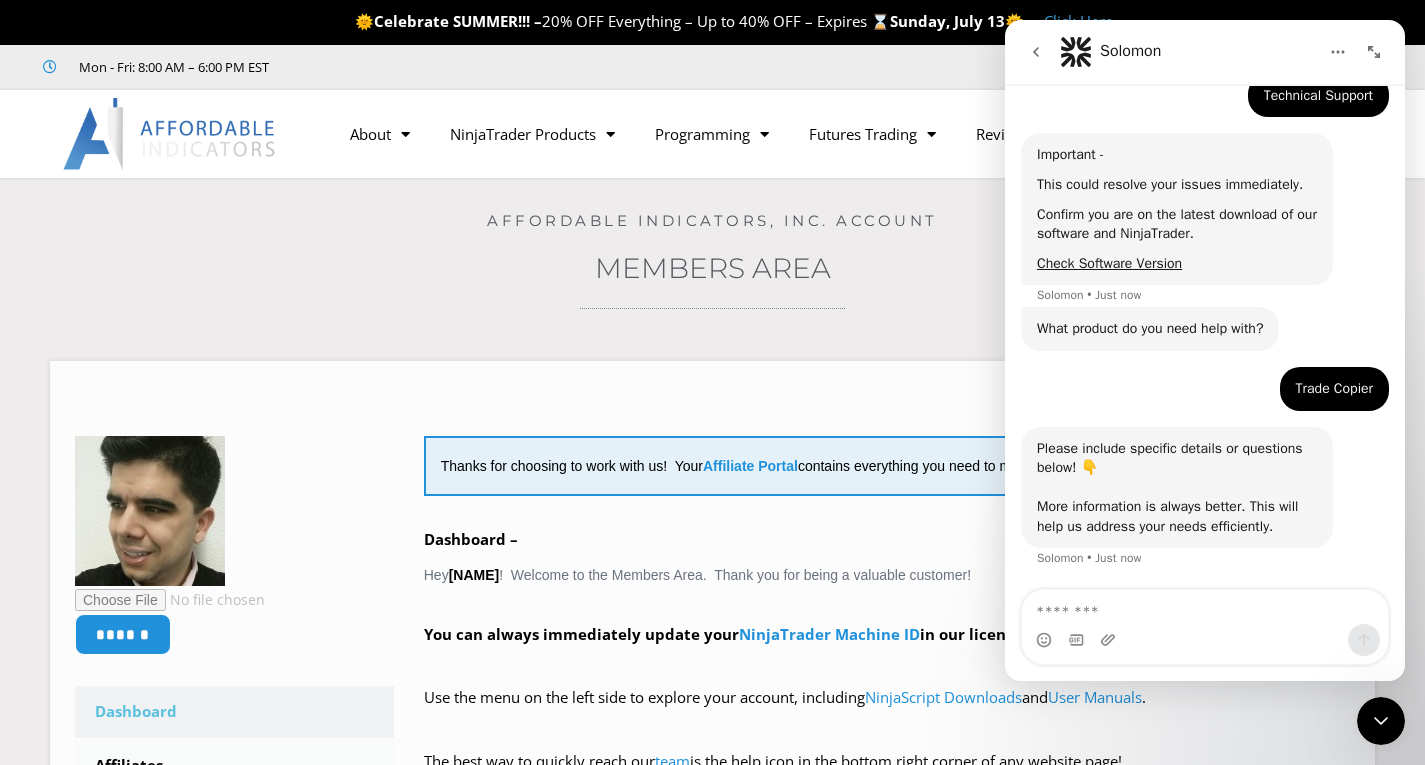 click at bounding box center (1205, 607) 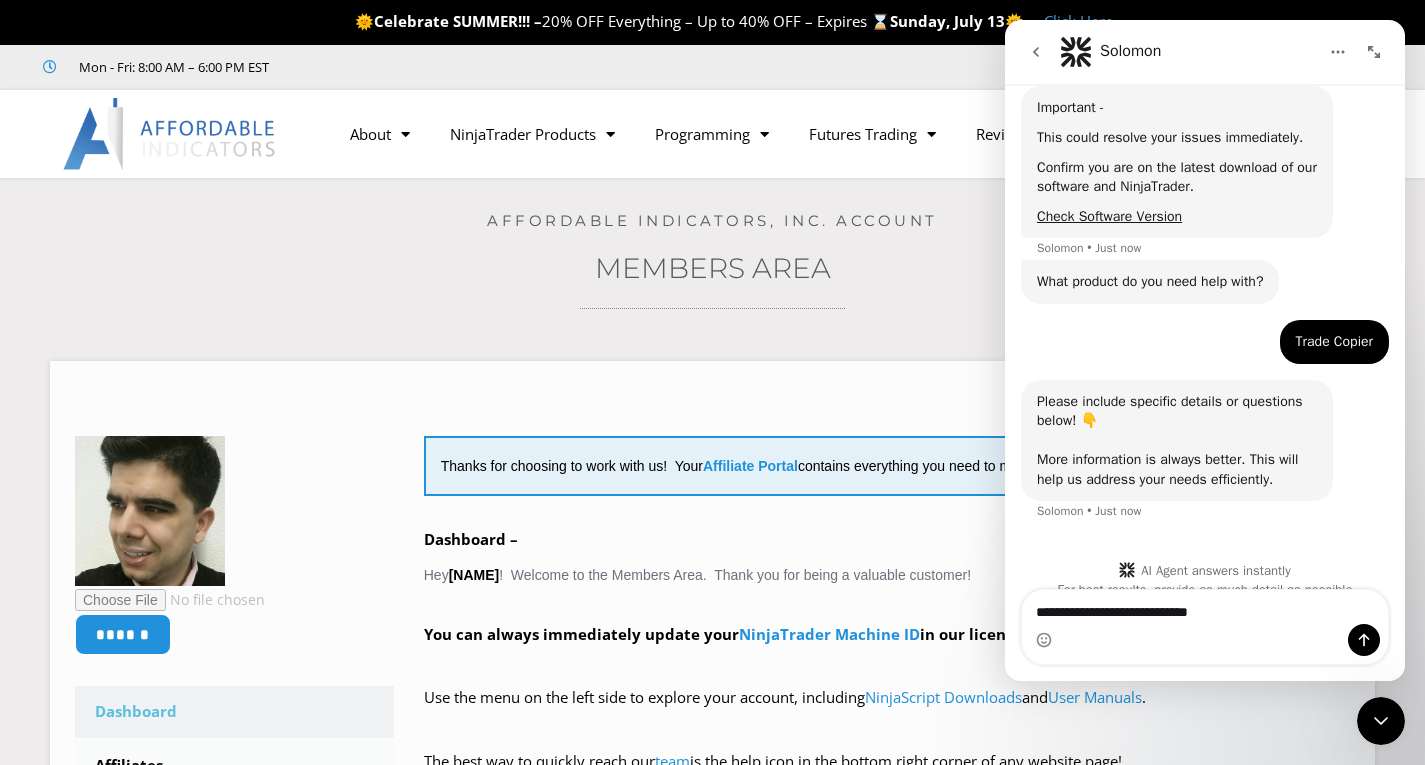 scroll, scrollTop: 551, scrollLeft: 0, axis: vertical 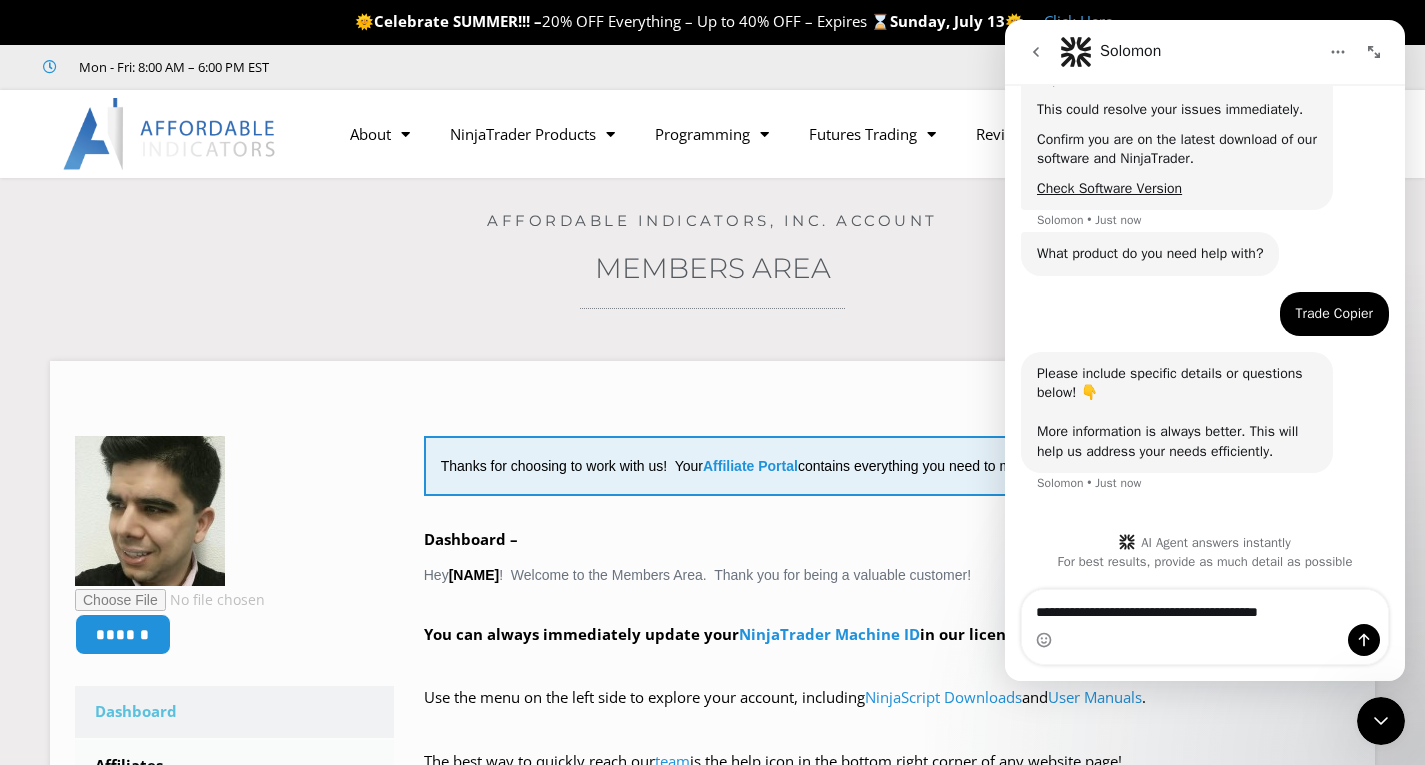 type on "**********" 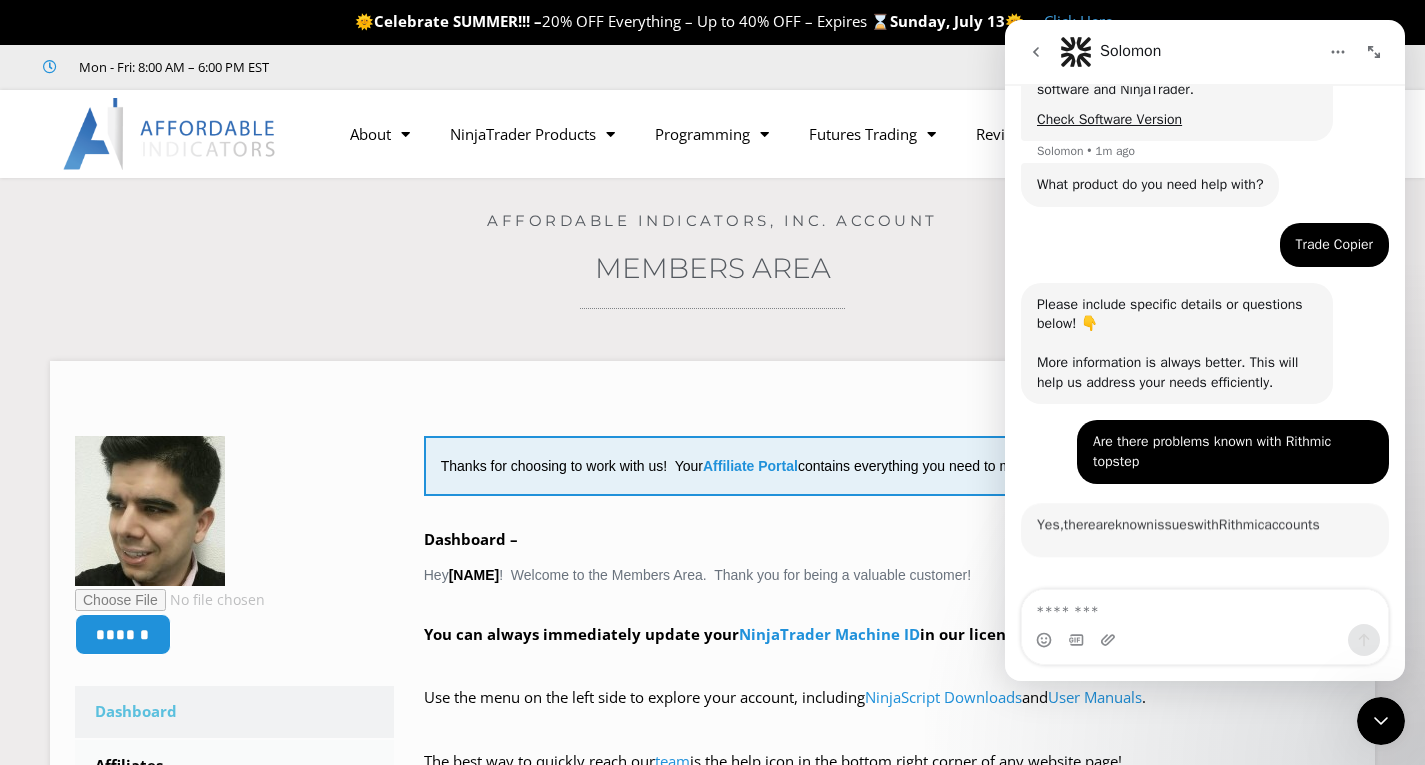 scroll, scrollTop: 697, scrollLeft: 0, axis: vertical 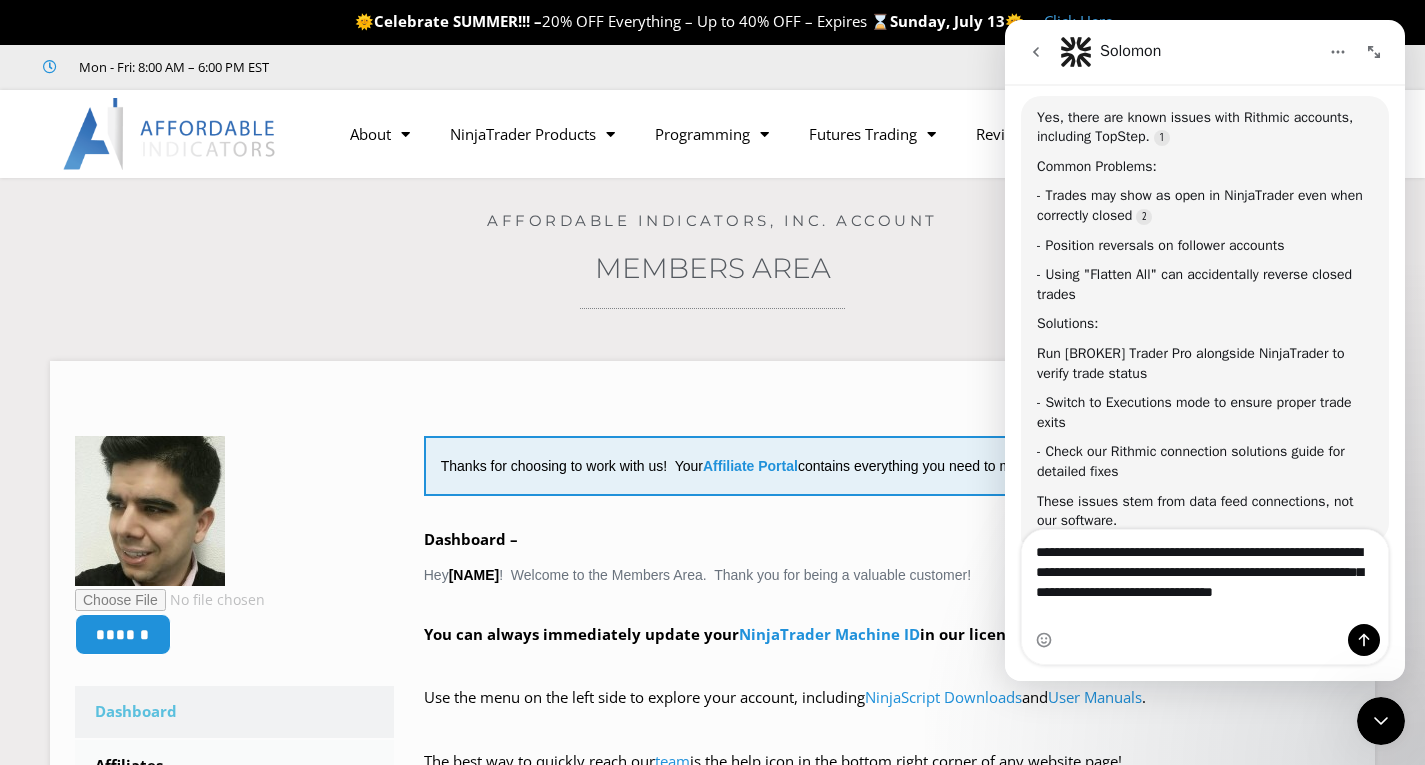type on "**********" 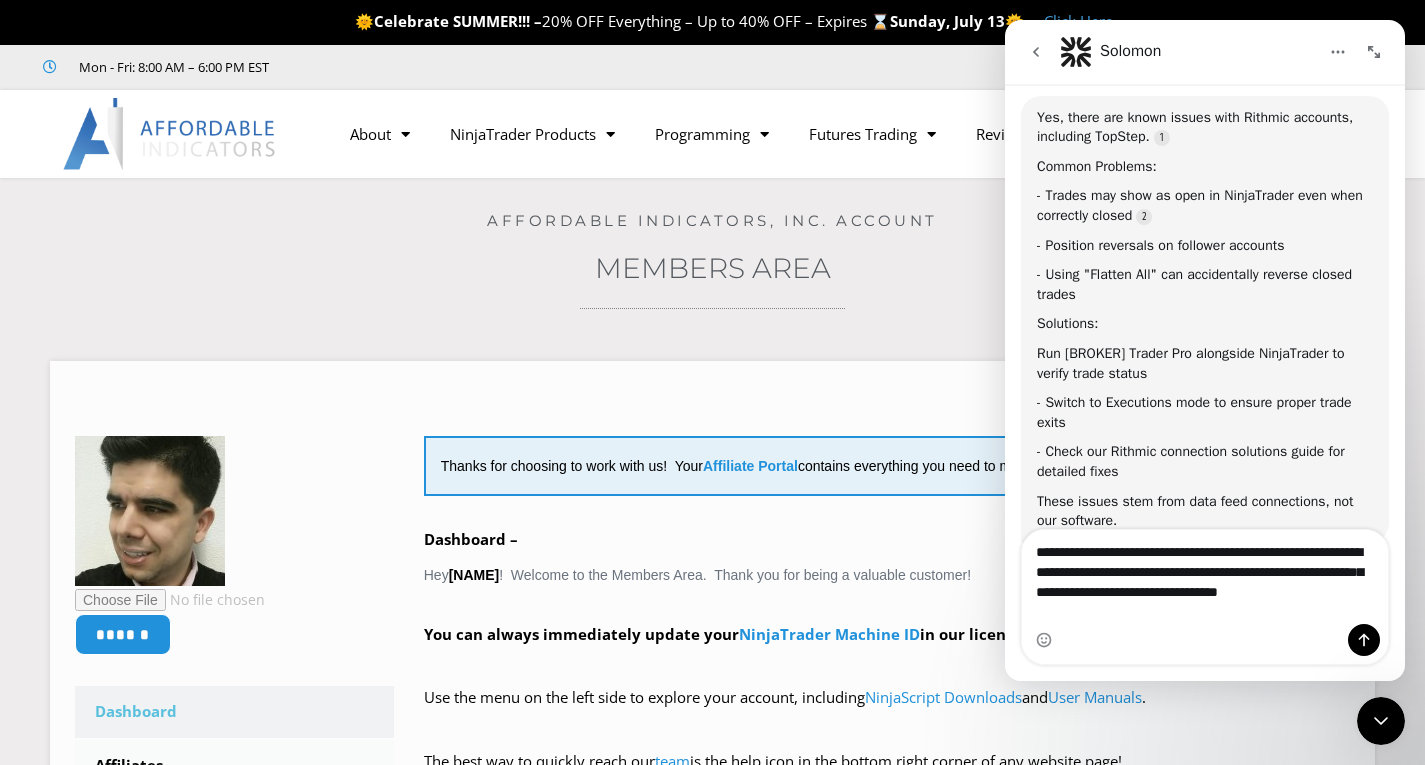 type 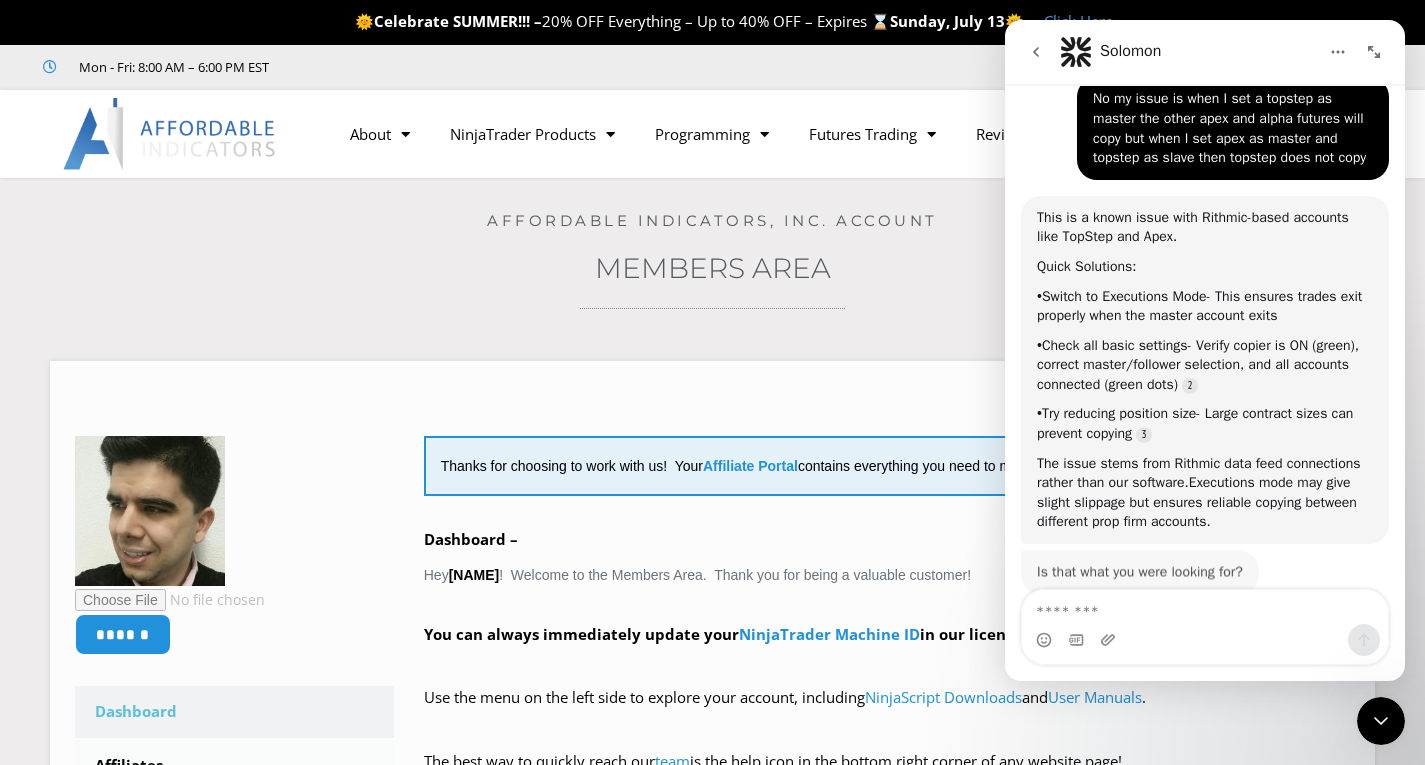 scroll, scrollTop: 1592, scrollLeft: 0, axis: vertical 